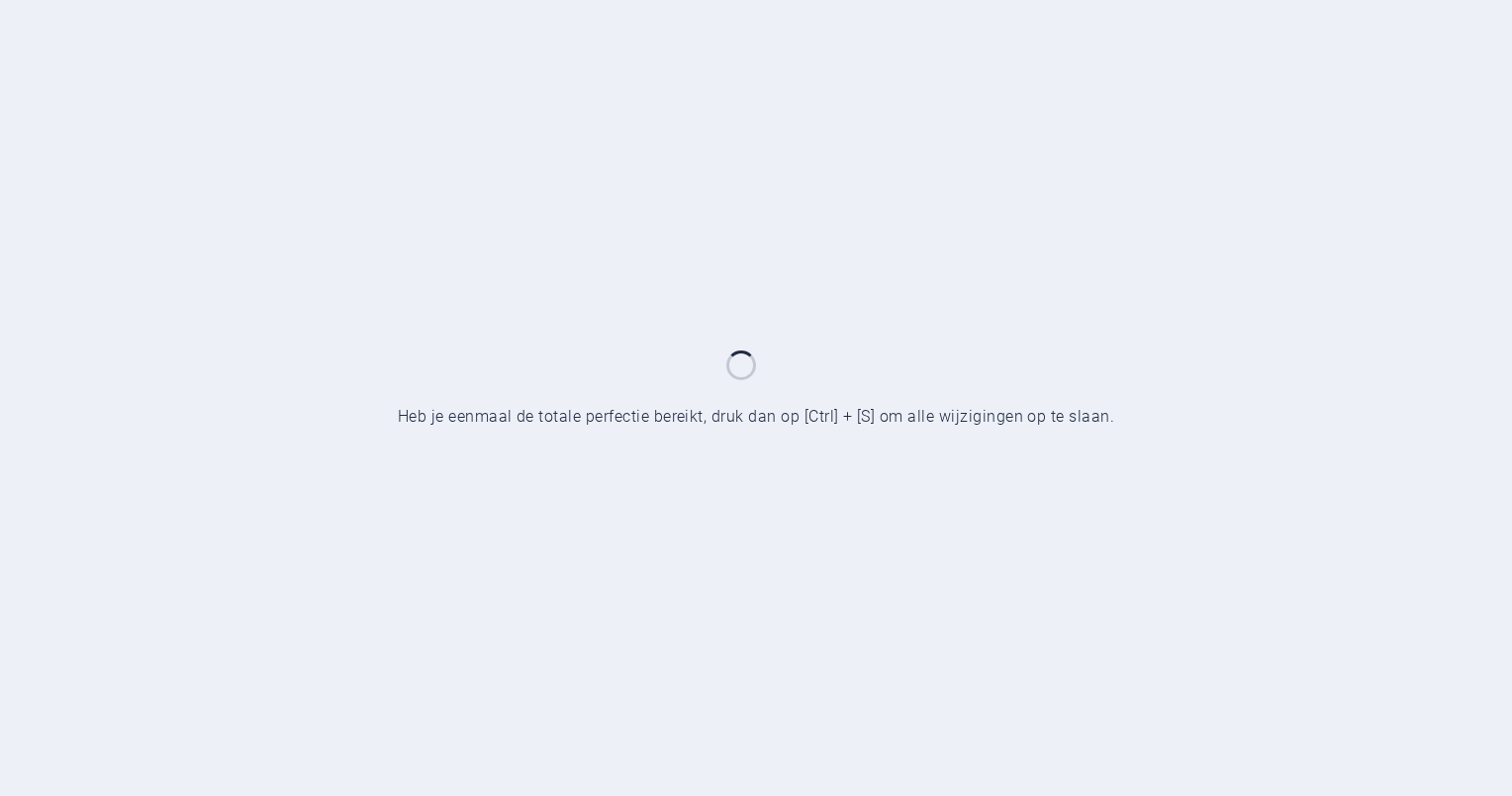 scroll, scrollTop: 0, scrollLeft: 0, axis: both 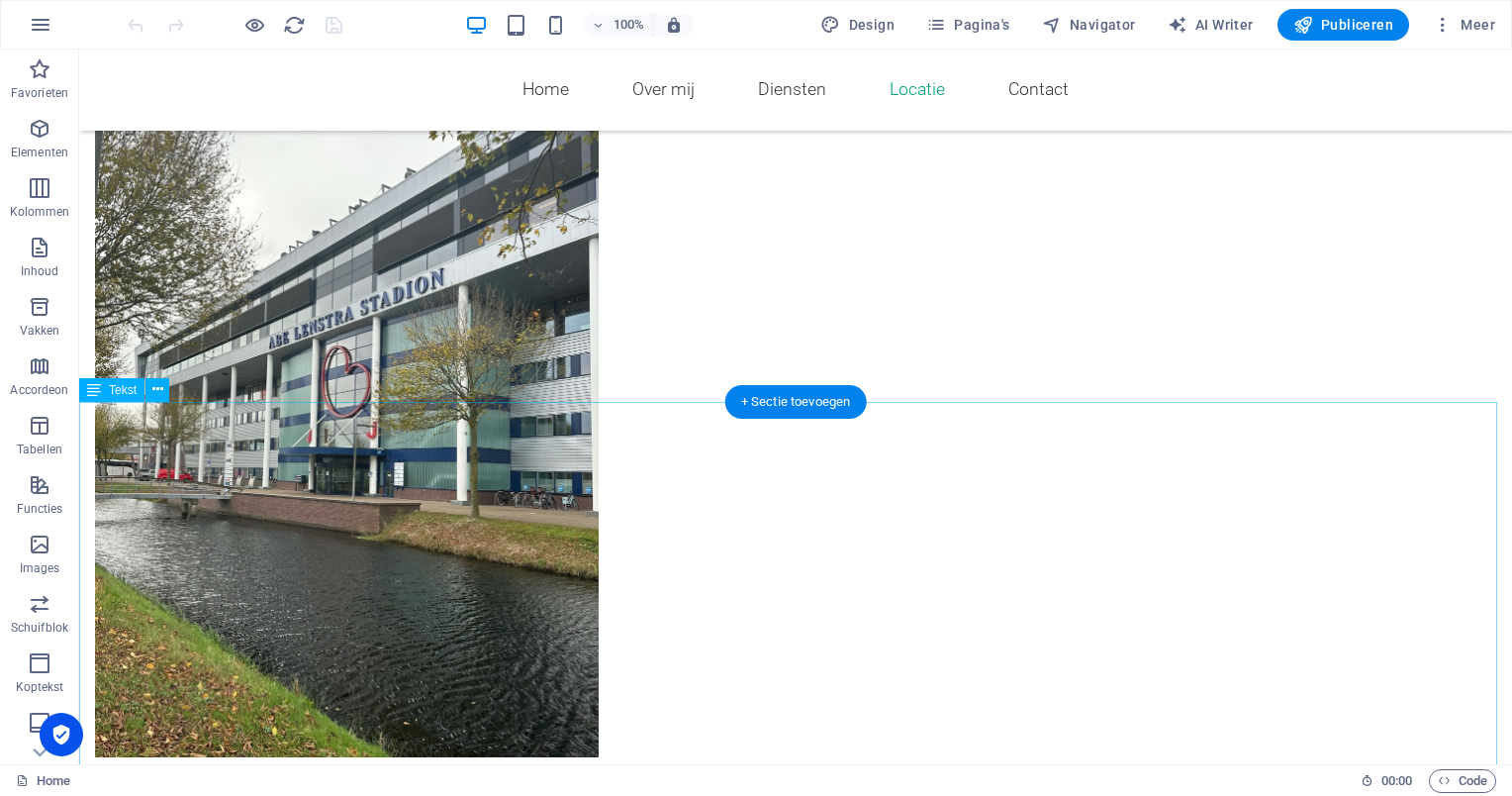 click on "Mijn kantoor bevindt zich aan de [STREET_ADDRESS], wat is gelegen aan de snelwegzijde van het [PERSON_NAME][GEOGRAPHIC_DATA]. Er is voldoende parkeergelegenheid op 'P4' bij het 'Jonkmanplein', waar parkeren gratis is. U kunt het [PERSON_NAME][GEOGRAPHIC_DATA] vervolgens betreden via ingang J (zie foto). De bushalte "[PERSON_NAME][GEOGRAPHIC_DATA]" ligt ten noorden van het stadion. Vanaf de bushalte aan de Atalantastraat kunt u via de voetgangersweg "Dalhuysenstraat" in ongeveer 250 meter naar de ingang van de [GEOGRAPHIC_DATA] lopen (ingang J). In het gebouw is duidelijke bewegwijzering aanwezig. U dient  [PERSON_NAME]  te volgen. U kunt met de trap of de lift de 2e verdieping bereiken, alwaar u vervolgens kunt plaatsnemen in de wachtruimte met de rode stoelen. De lift vind U aan de linker zijde als u het gebouw binnen komt. De trappen ziet U direct bij binnenkomst voor U.  Bij vragen kunt u het contact formulier invullen." at bounding box center (796, 1671) 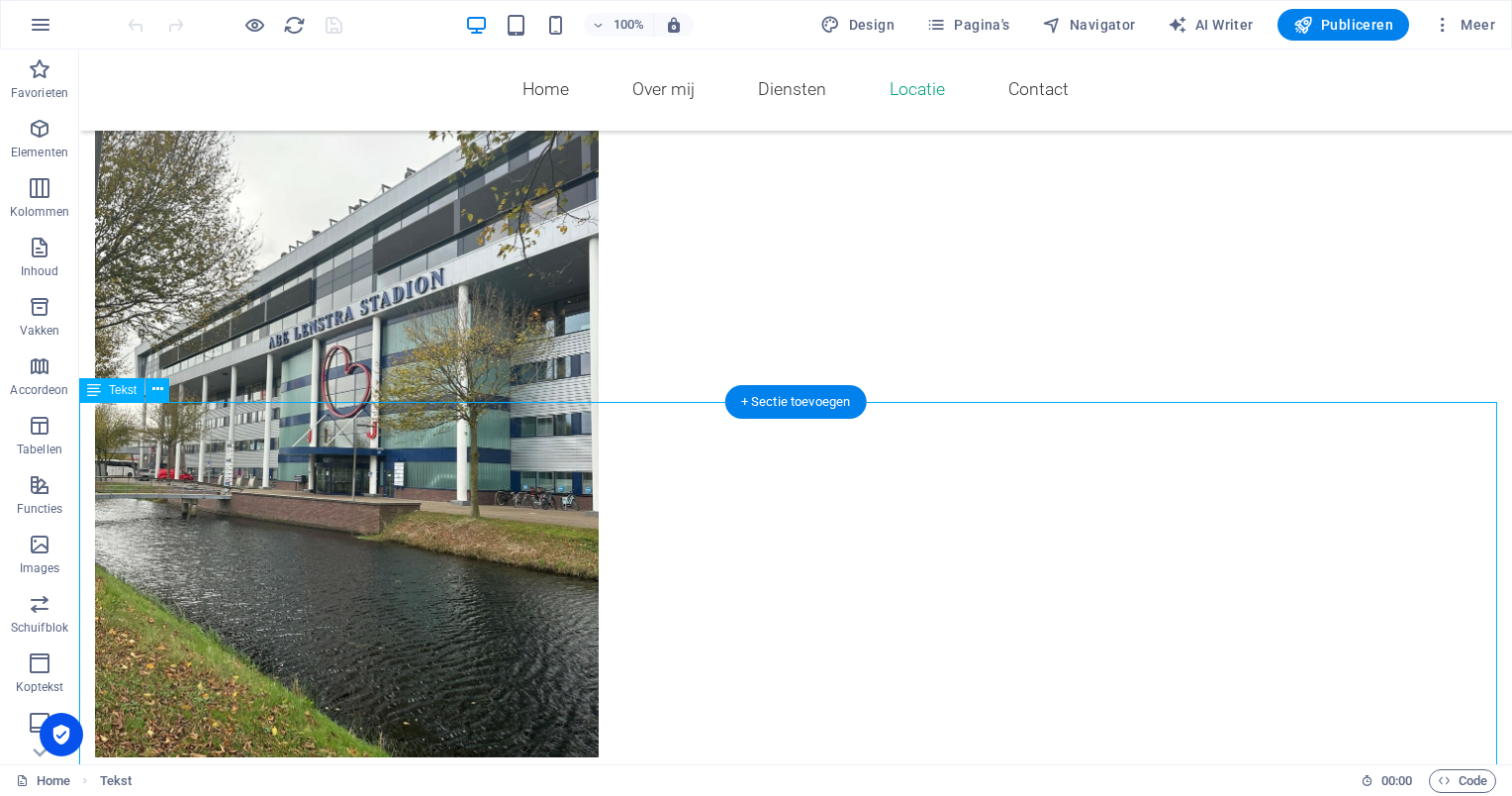 click on "Mijn kantoor bevindt zich aan de [STREET_ADDRESS], wat is gelegen aan de snelwegzijde van het [PERSON_NAME][GEOGRAPHIC_DATA]. Er is voldoende parkeergelegenheid op 'P4' bij het 'Jonkmanplein', waar parkeren gratis is. U kunt het [PERSON_NAME][GEOGRAPHIC_DATA] vervolgens betreden via ingang J (zie foto). De bushalte "[PERSON_NAME][GEOGRAPHIC_DATA]" ligt ten noorden van het stadion. Vanaf de bushalte aan de Atalantastraat kunt u via de voetgangersweg "Dalhuysenstraat" in ongeveer 250 meter naar de ingang van de [GEOGRAPHIC_DATA] lopen (ingang J). In het gebouw is duidelijke bewegwijzering aanwezig. U dient  [PERSON_NAME]  te volgen. U kunt met de trap of de lift de 2e verdieping bereiken, alwaar u vervolgens kunt plaatsnemen in de wachtruimte met de rode stoelen. De lift vind U aan de linker zijde als u het gebouw binnen komt. De trappen ziet U direct bij binnenkomst voor U.  Bij vragen kunt u het contact formulier invullen." at bounding box center [796, 1671] 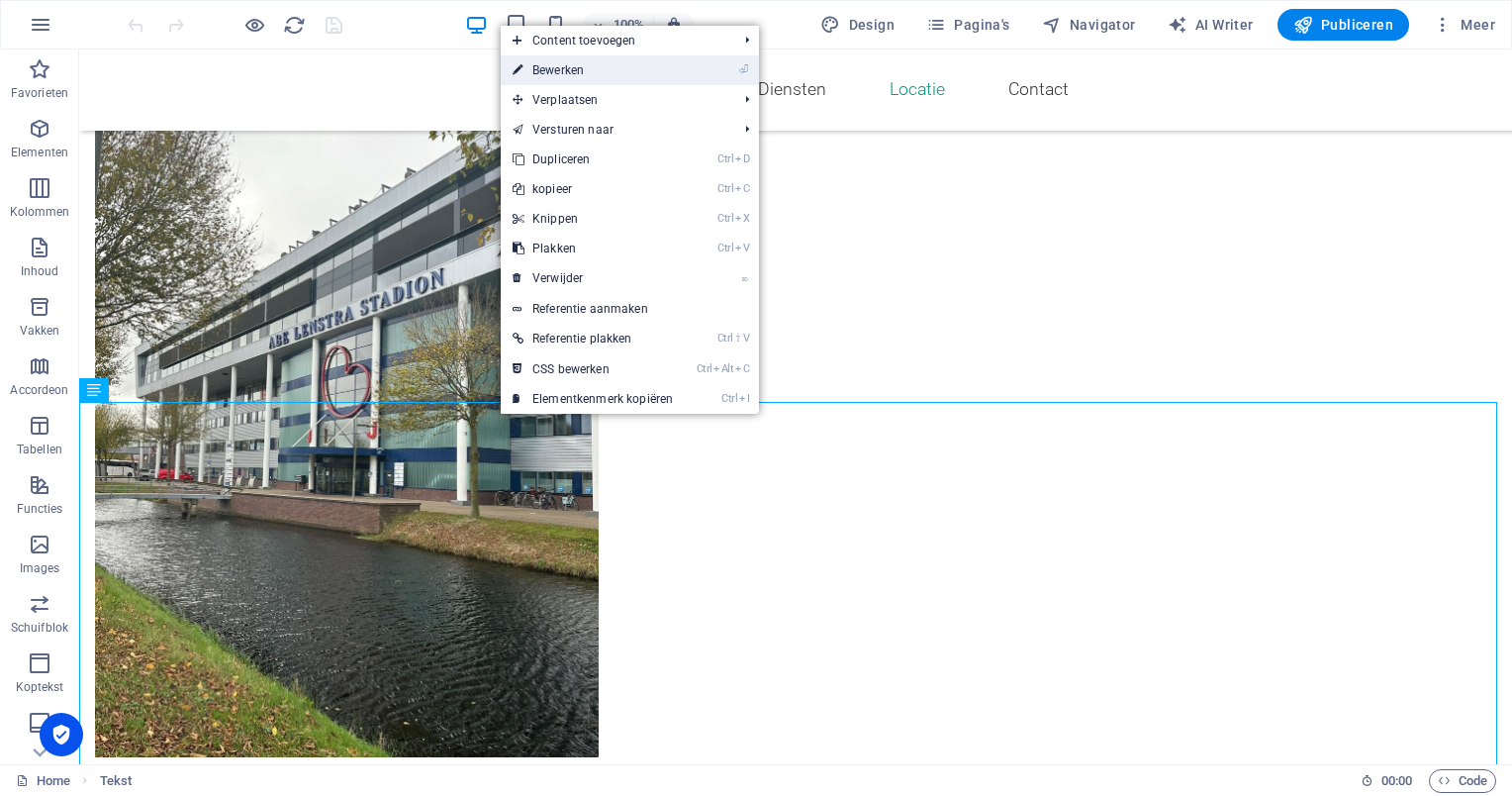 click on "⏎  Bewerken" at bounding box center [593, 70] 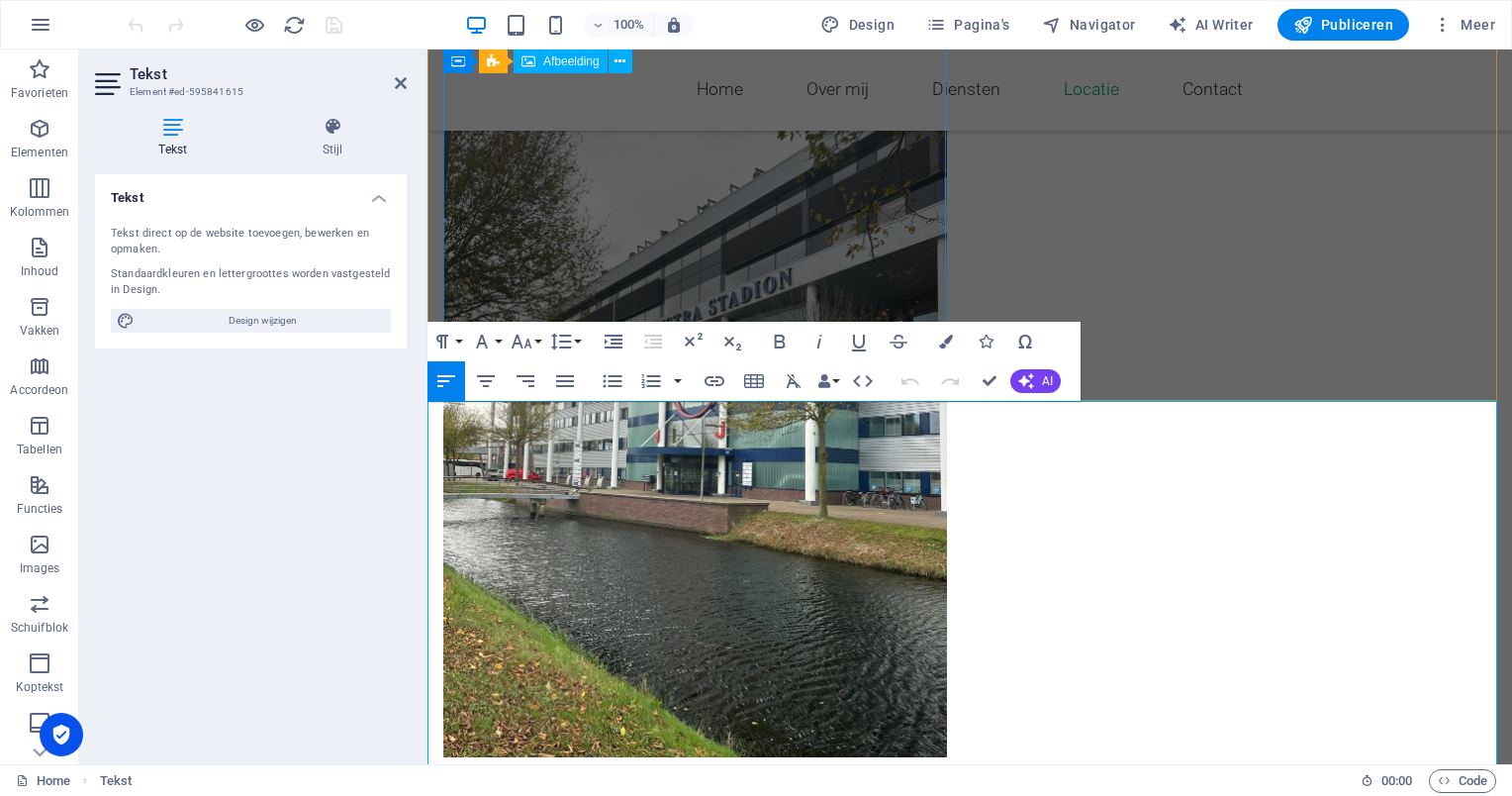 scroll, scrollTop: 3216, scrollLeft: 0, axis: vertical 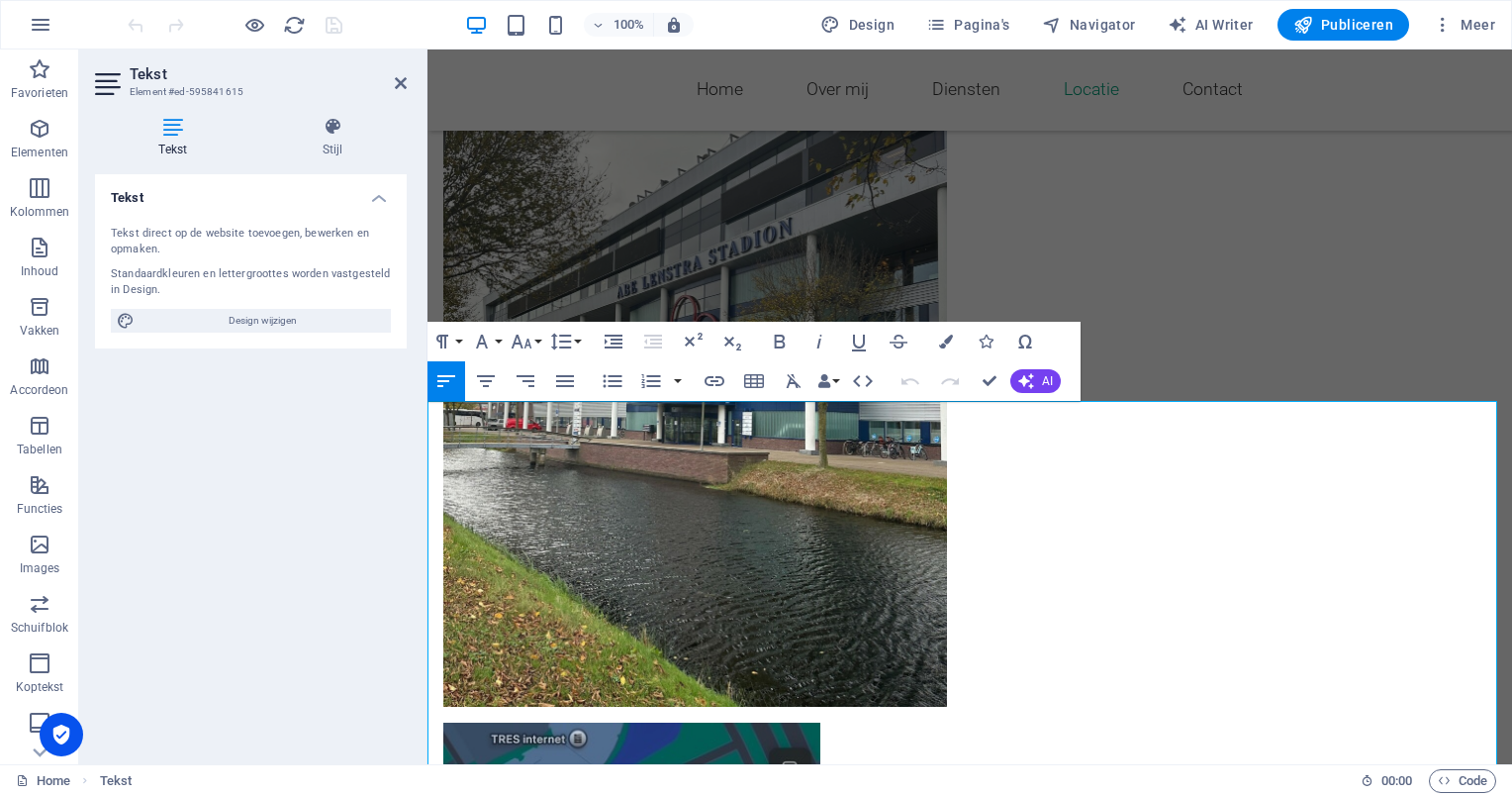 click on "Mijn kantoor bevindt zich aan de [STREET_ADDRESS], wat is gelegen aan de snelwegzijde van het [PERSON_NAME][GEOGRAPHIC_DATA]." at bounding box center (970, 1438) 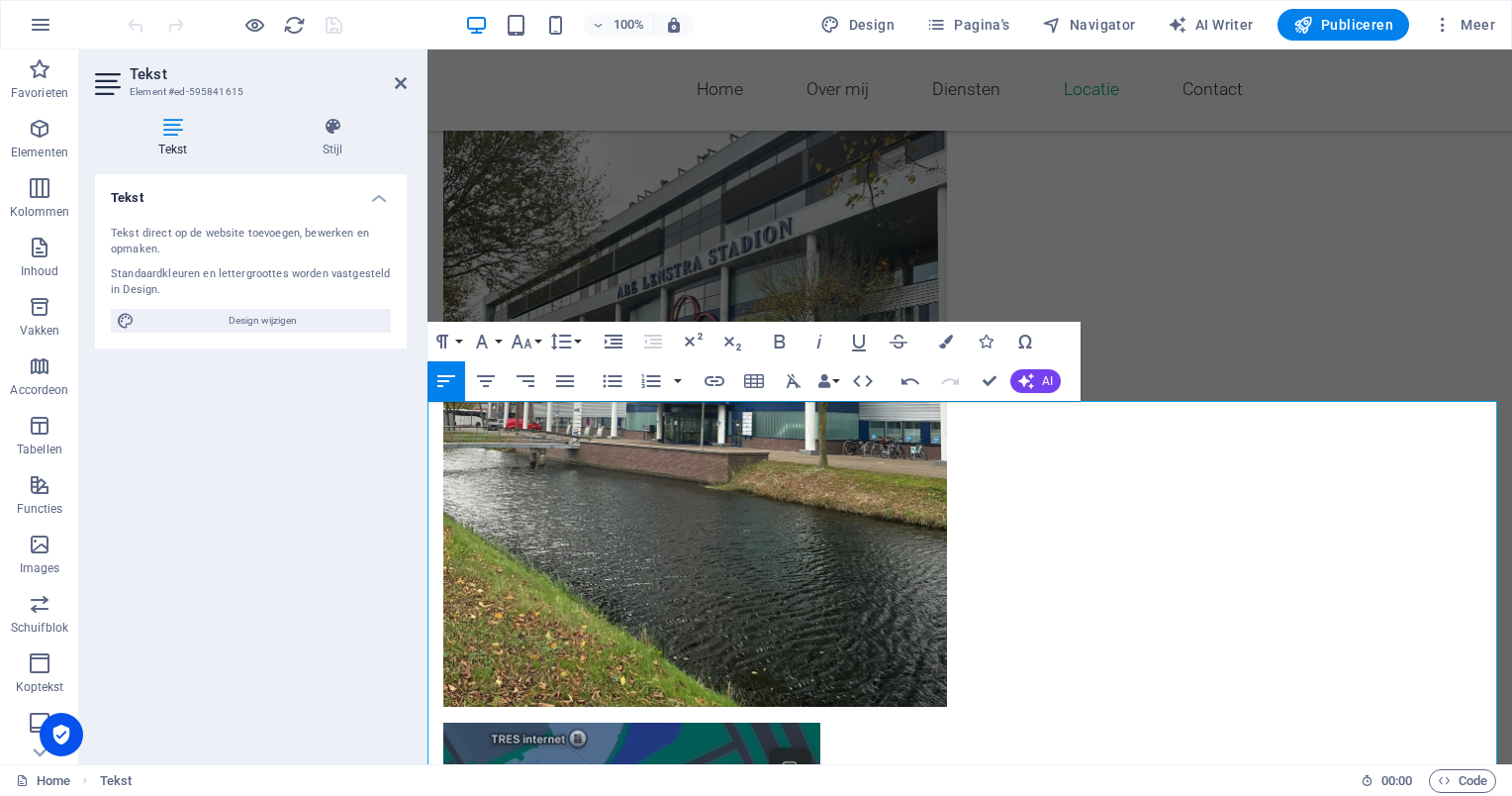 click on "Er is voldoende parkeergelegenheid op 'P4' bij het 'Jonkmanplein', waar parkeren gratis is. U kunt het [PERSON_NAME][GEOGRAPHIC_DATA] vervolgens betreden via ingang J (zie foto)." at bounding box center (970, 1490) 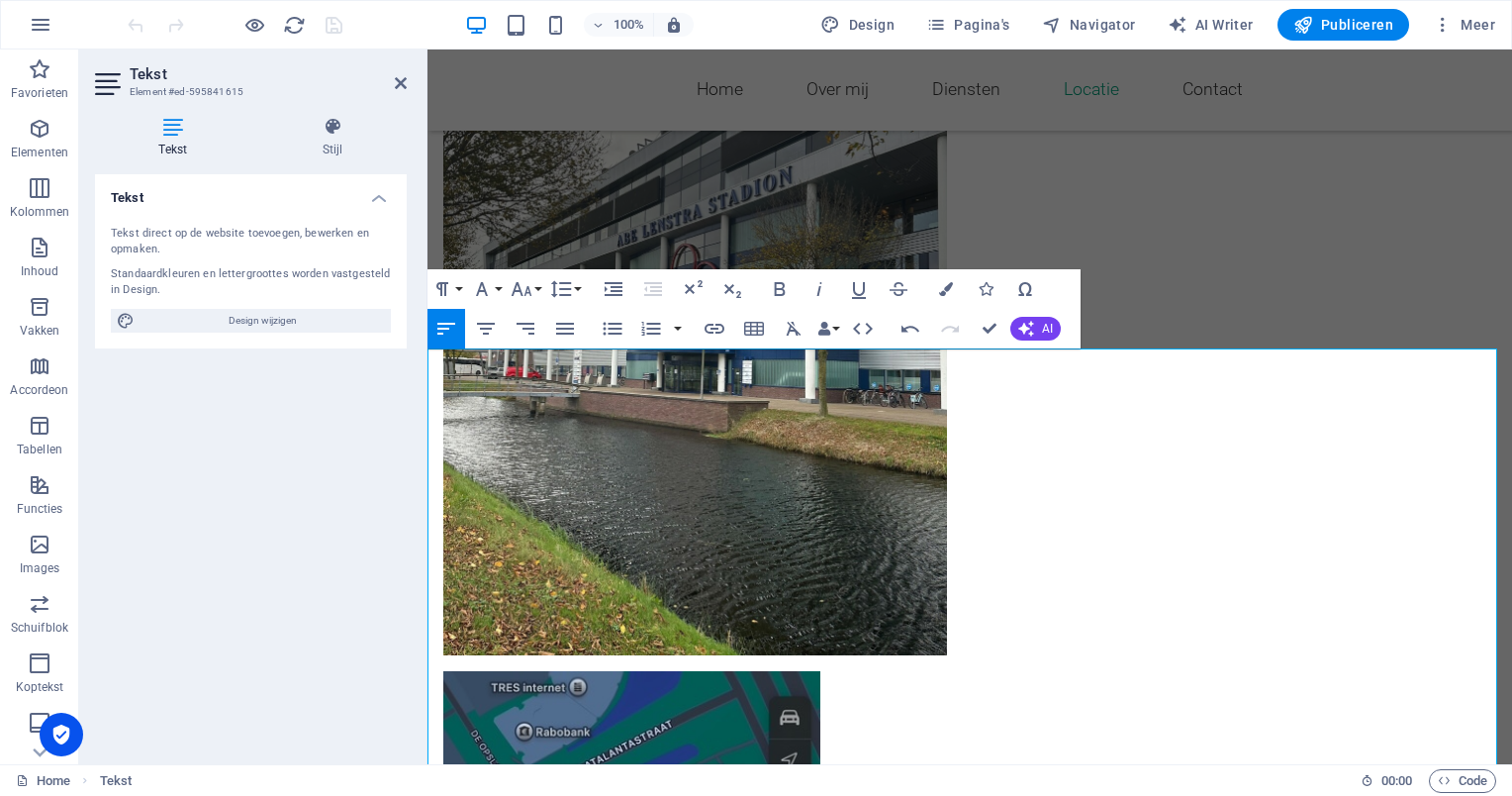 scroll, scrollTop: 3294, scrollLeft: 0, axis: vertical 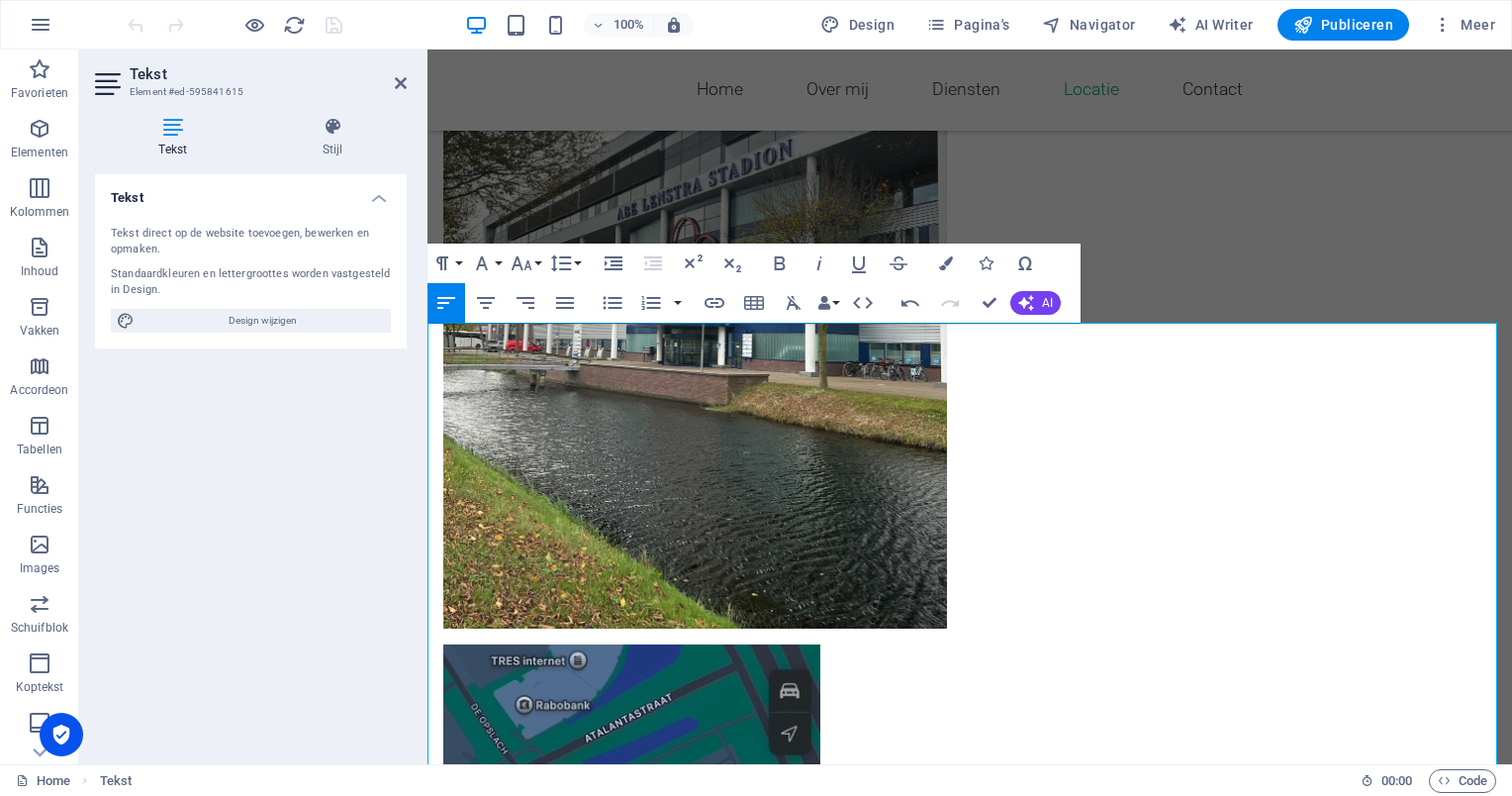click on "In het gebouw is duidelijke bewegwijzering aanwezig. U dient  [PERSON_NAME]  te volgen. U kunt met de trap of de lift de 2e verdieping bereiken, alwaar u vervolgens kunt plaatsnemen in de wachtruimte met de rode stoelen." at bounding box center (970, 1595) 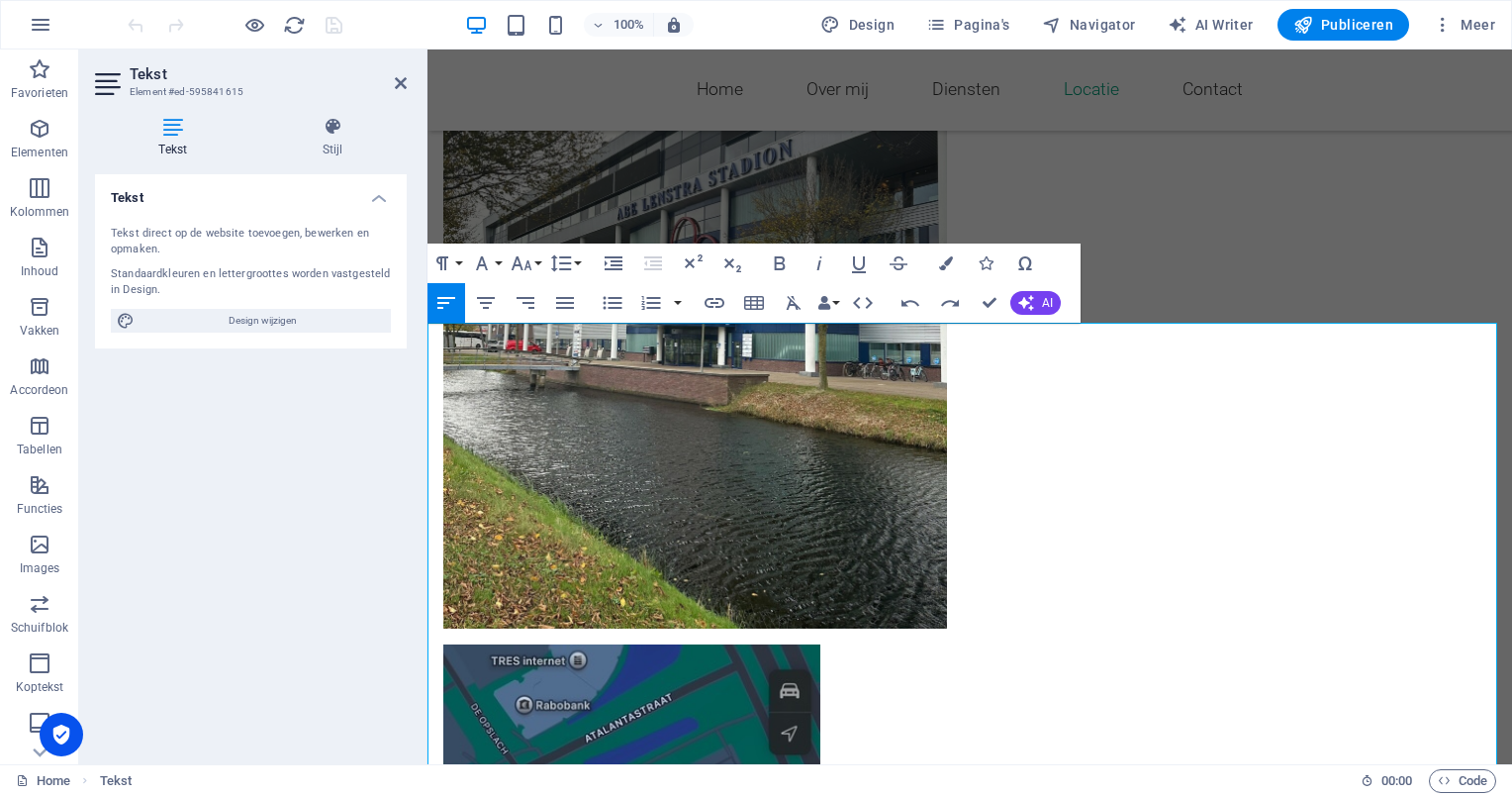 drag, startPoint x: 1286, startPoint y: 680, endPoint x: 415, endPoint y: 682, distance: 871.0023 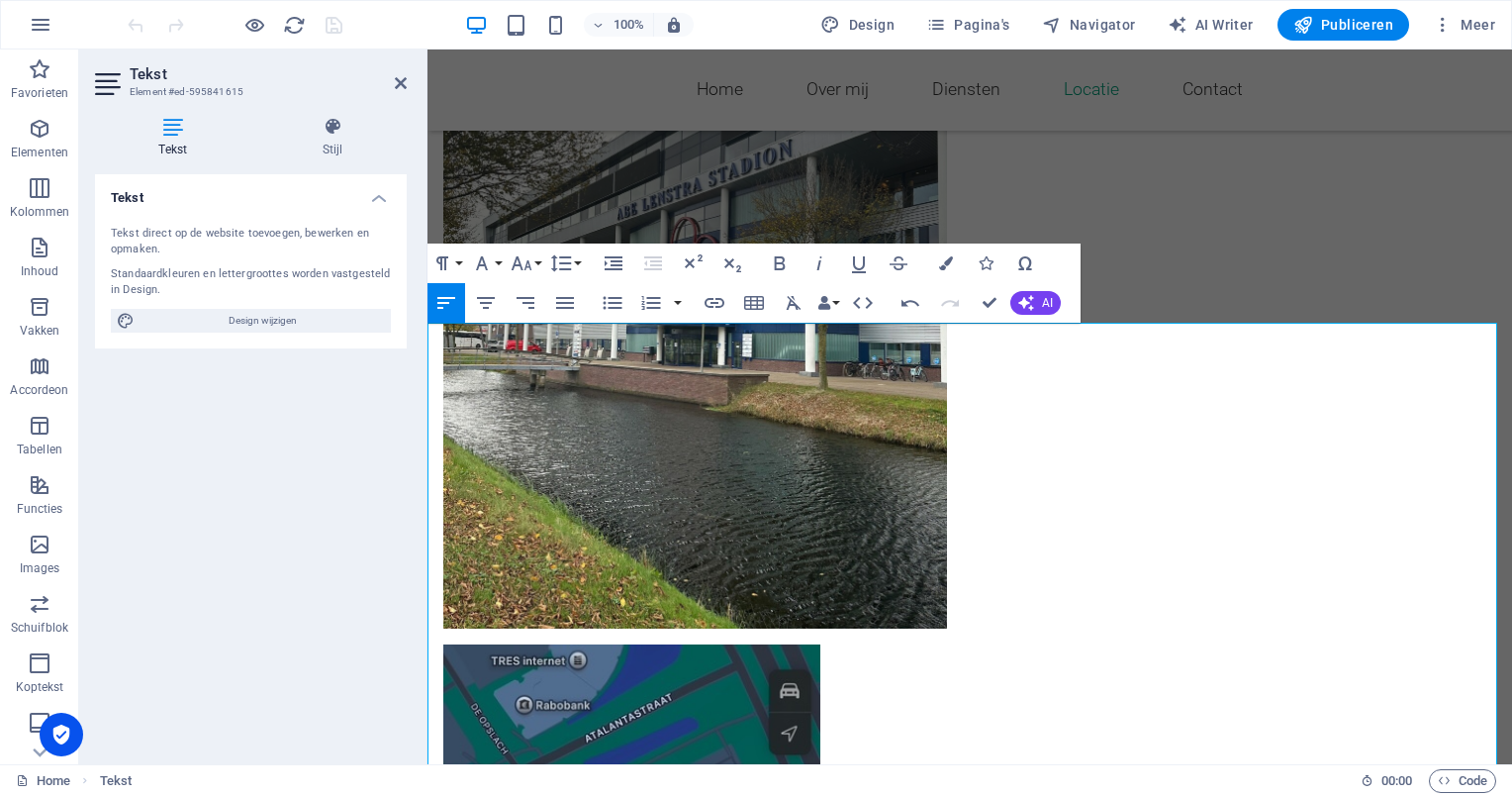 click on "In het gebouw is duidelijke bewegwijzering aanwezig. U dient  [PERSON_NAME]  te volgen. U kunt met de trap of de lift de 1e verdieping bereiken, alwaar u naar links loopt zodra u van de trap af of uit de lift komt, alwaar u vervolgens de lange gang inloop en dan kunt u plaatsnemen in de wachtruimte in het middelste deel van die gang" at bounding box center [970, 1609] 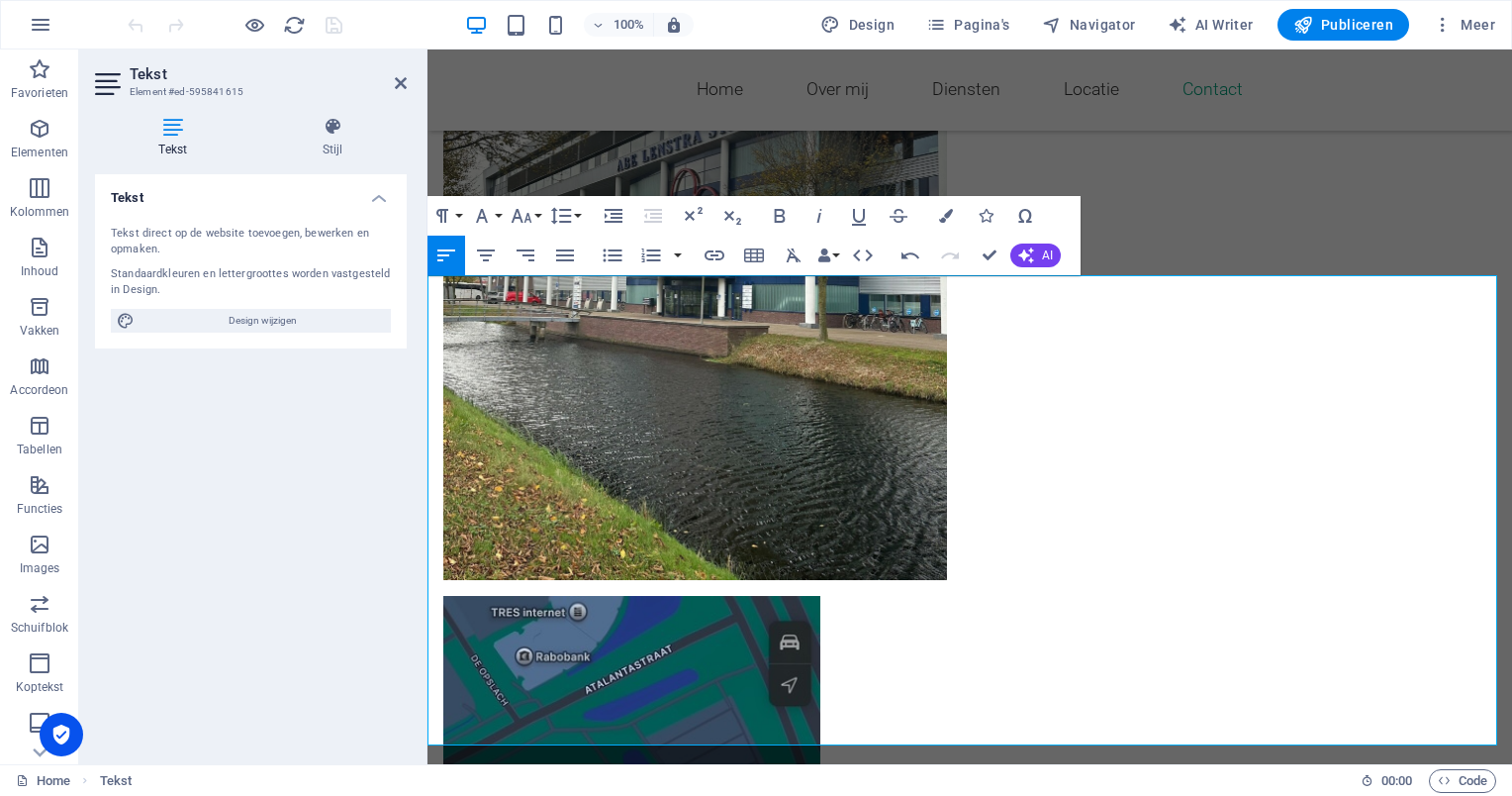 scroll, scrollTop: 3331, scrollLeft: 0, axis: vertical 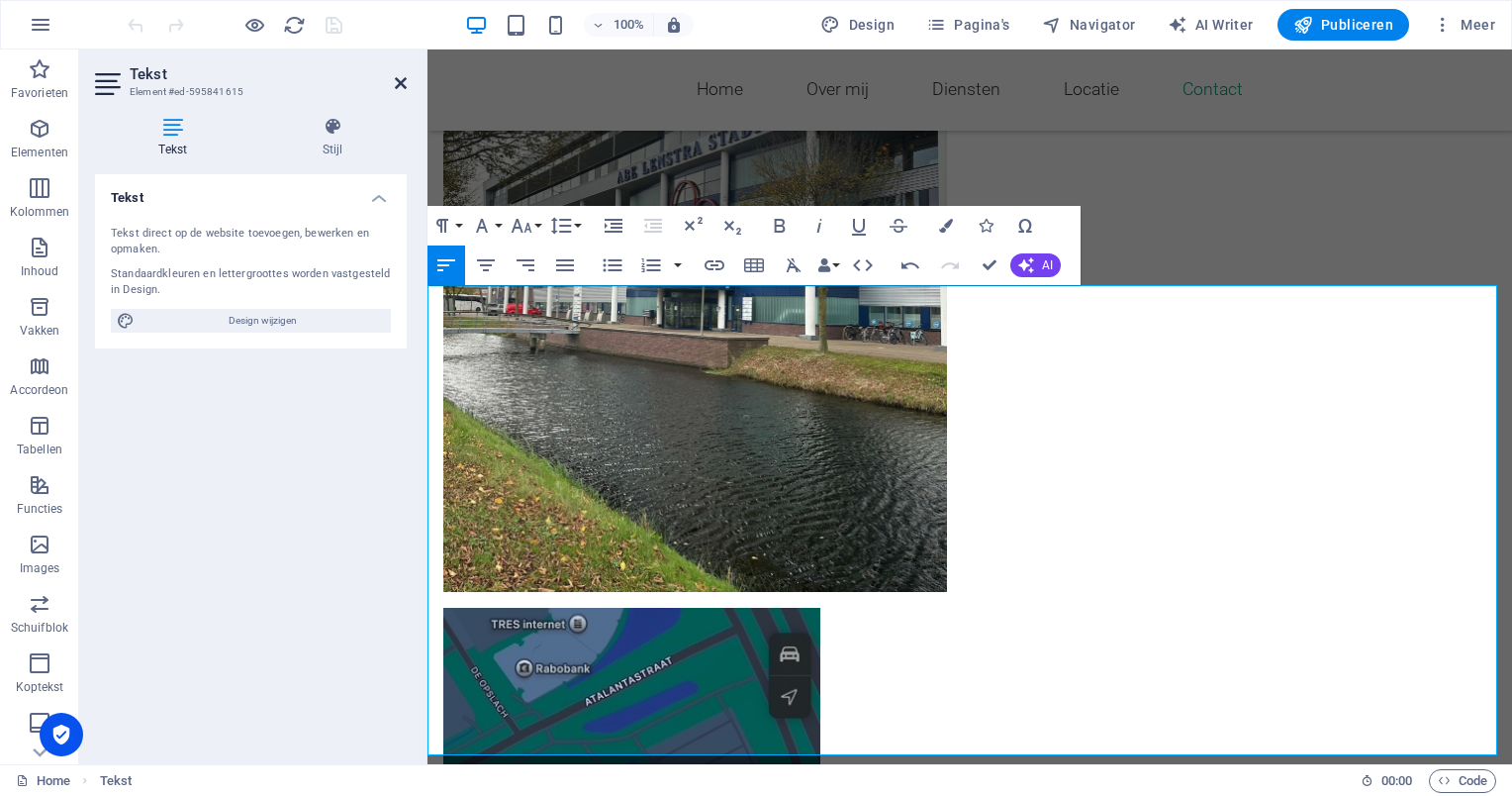 click at bounding box center [401, 83] 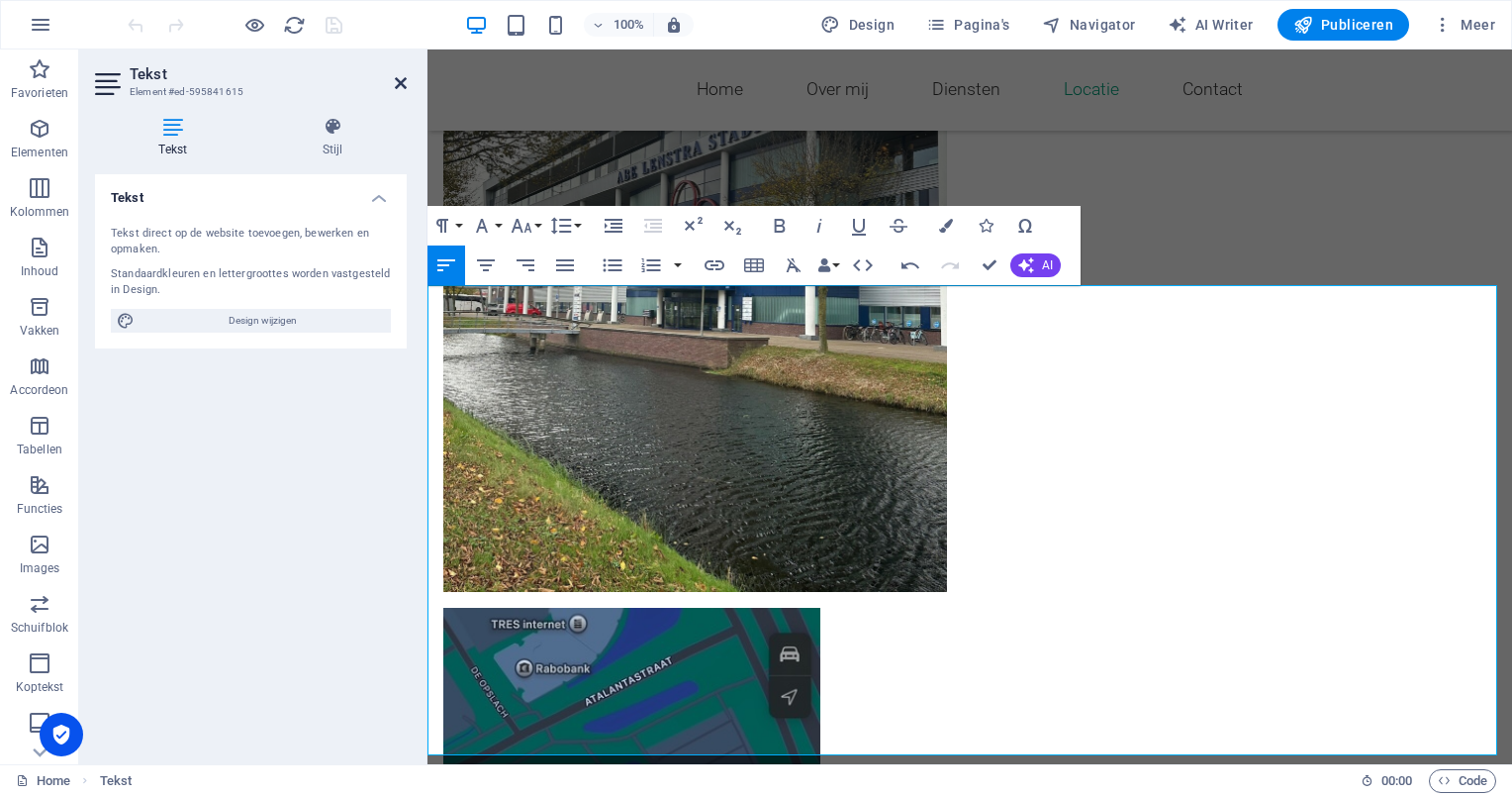 scroll, scrollTop: 3281, scrollLeft: 0, axis: vertical 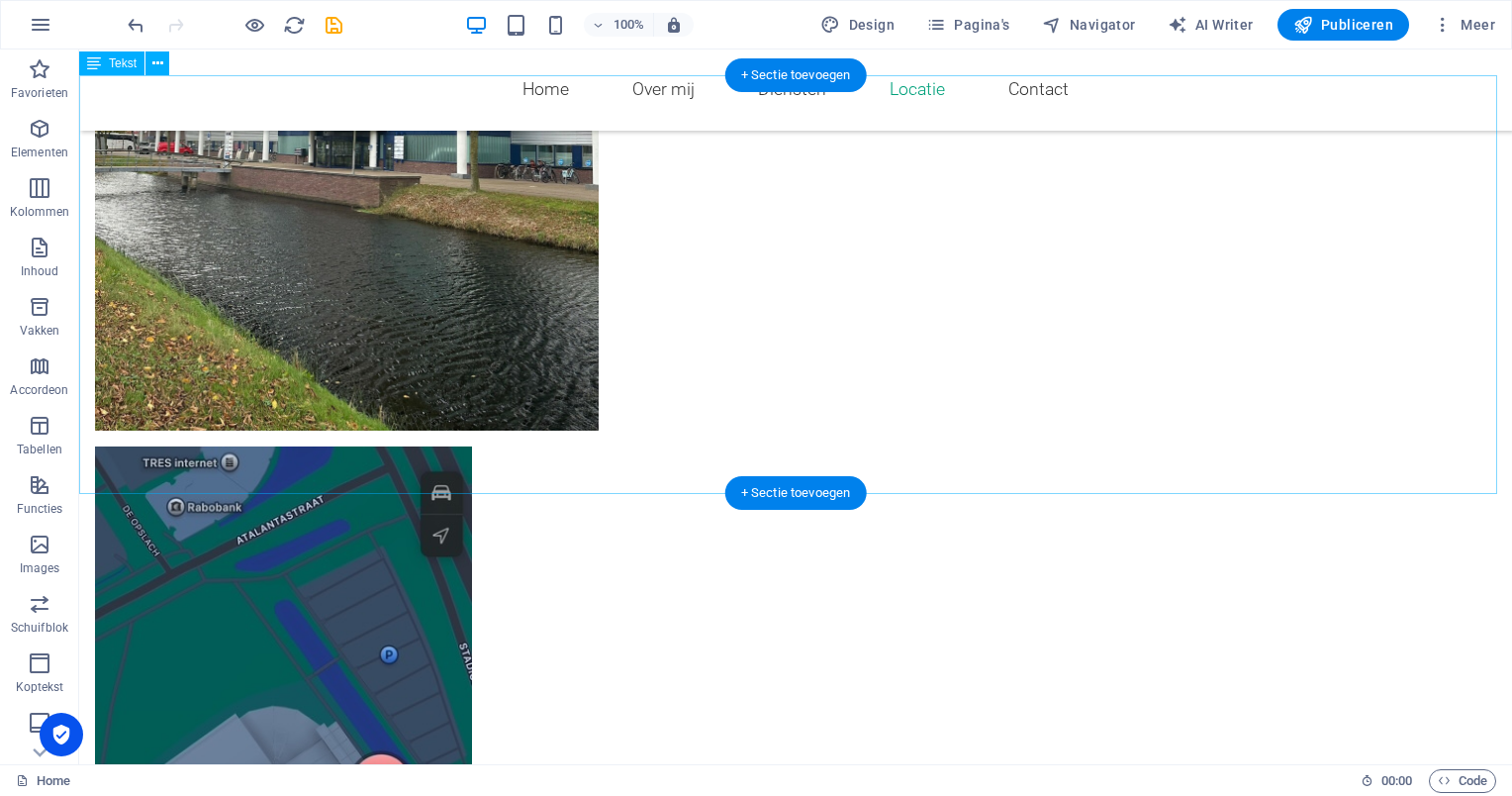 click on "Mijn kantoor bevindt zich aan de [STREET_ADDRESS], wat is gelegen aan de snelwegzijde van het [PERSON_NAME][GEOGRAPHIC_DATA]. Er is voldoende parkeergelegenheid op 'P4' bij het 'Jonkmanplein', waar parkeren gratis is. U kunt het [PERSON_NAME][GEOGRAPHIC_DATA] vervolgens betreden via ingang J (zie foto). De bushalte "[PERSON_NAME][GEOGRAPHIC_DATA]" ligt ten noorden van het stadion. Vanaf de bushalte aan de Atalantastraat kunt u via de voetgangersweg "Dalhuysenstraat" in ongeveer 250 meter naar de ingang van de [GEOGRAPHIC_DATA] lopen (ingang J). In het gebouw is duidelijke bewegwijzering aanwezig. U dient  [PERSON_NAME]  te volgen. De lift vind U aan de linker zijde als u het gebouw binnen komt. De trappen ziet U direct bij binnenkomst voor U.  Bij vragen kunt u het contact formulier invullen." at bounding box center (796, 1357) 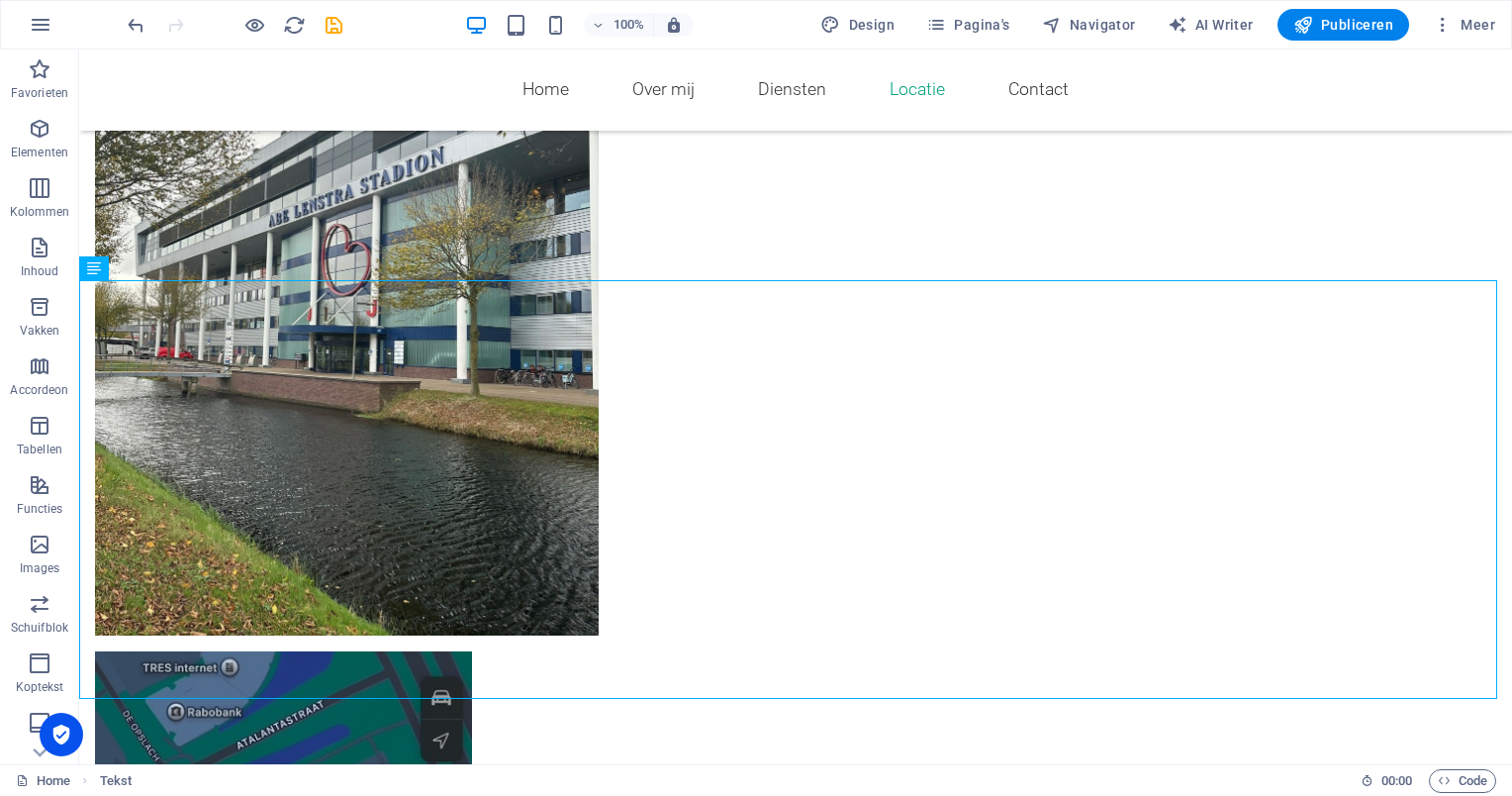 scroll, scrollTop: 3308, scrollLeft: 0, axis: vertical 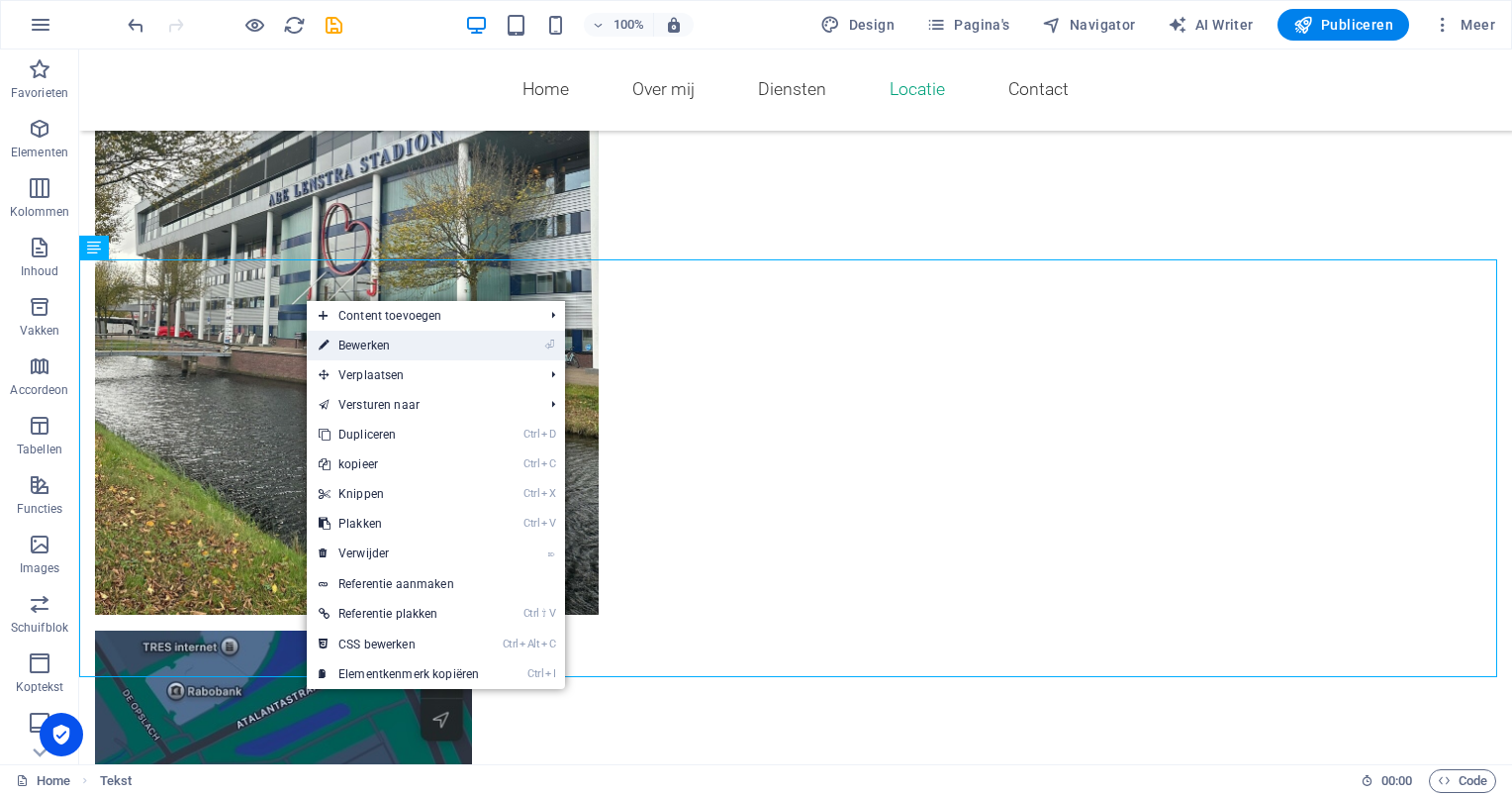 click on "⏎  Bewerken" at bounding box center (399, 346) 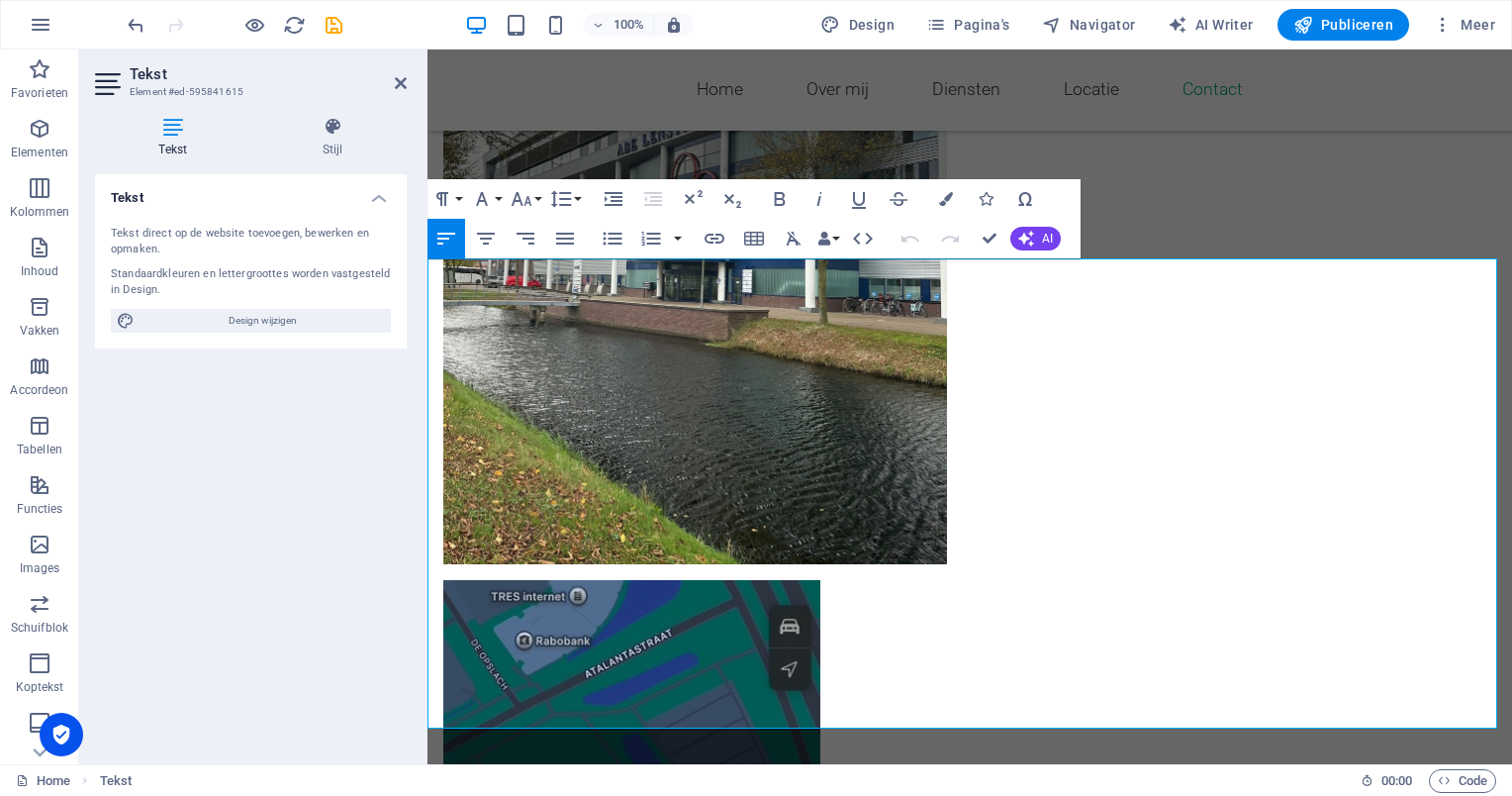 click on "De bushalte "[PERSON_NAME][GEOGRAPHIC_DATA]" ligt ten noorden van het stadion. Vanaf de bushalte aan de Atalantastraat kunt u via de voetgangersweg "Dalhuysenstraat" in ongeveer 250 meter naar de ingang van de [GEOGRAPHIC_DATA] lopen (ingang J)." at bounding box center (970, 1426) 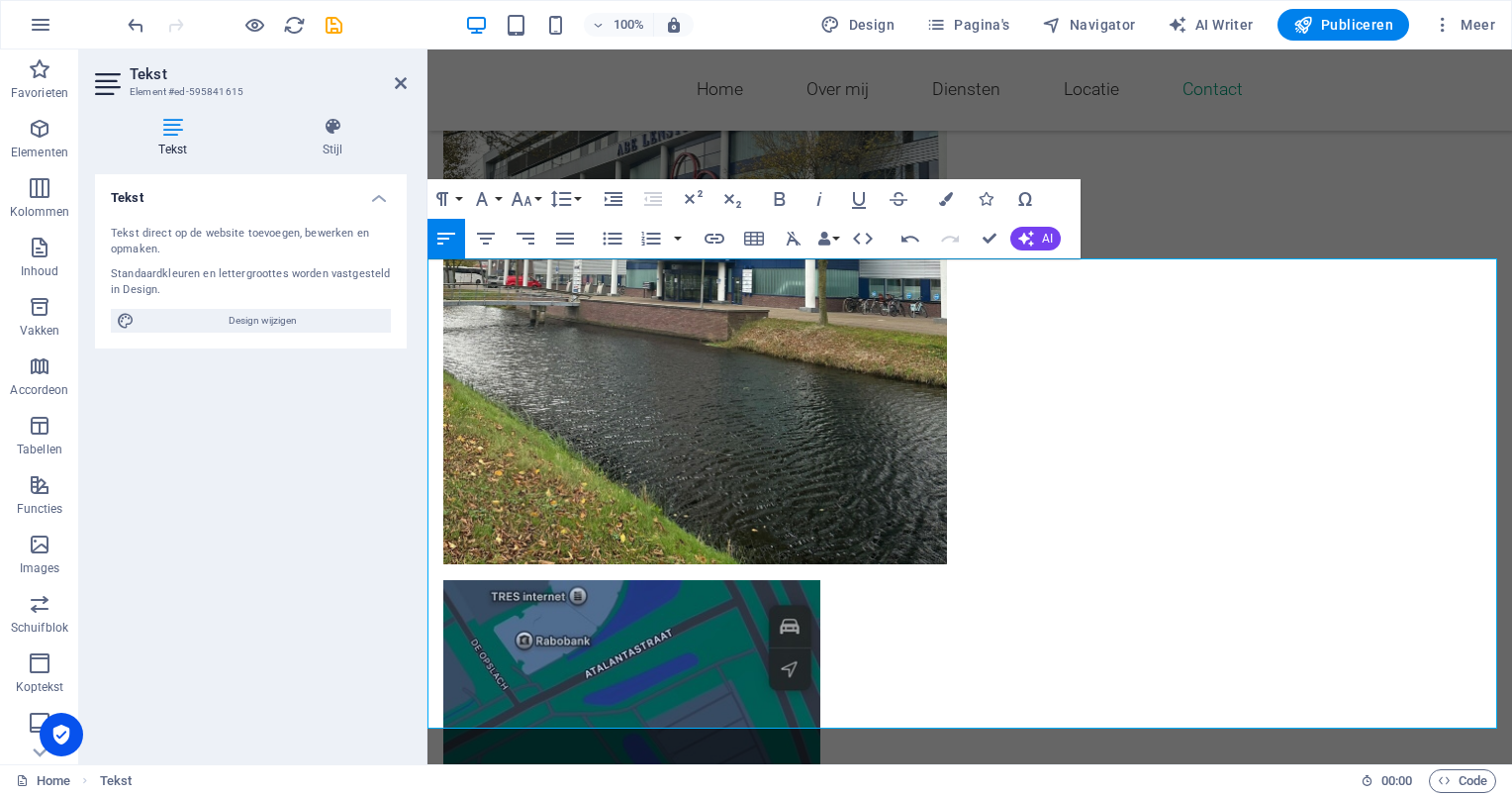 click on "De lift vind U aan de linker zijde als u het gebouw binnen komt. De trappen ziet U direct bij binnenkomst voor U.  U kunt met de trap of de lift vervolgens de 1e verdieping bereiken, alwaar u naar links loopt zodra u van de trap af of uit de lift komt, alwaar u vervolgens de lange gang in loopt en dan kunt u gaan plaatsnemen in de wachtruimte in het middelste deel van die gang." at bounding box center [970, 1570] 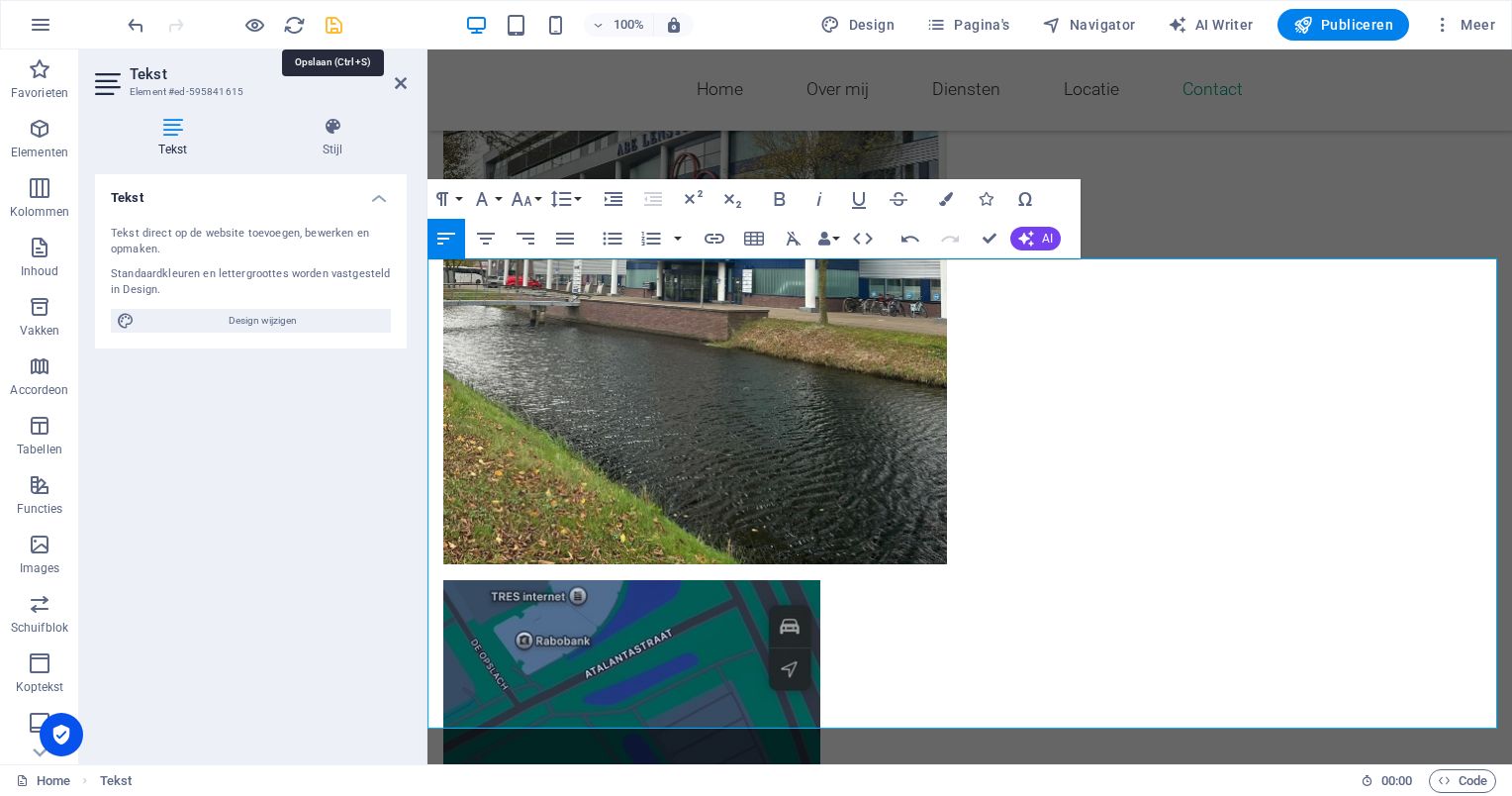 click at bounding box center [333, 25] 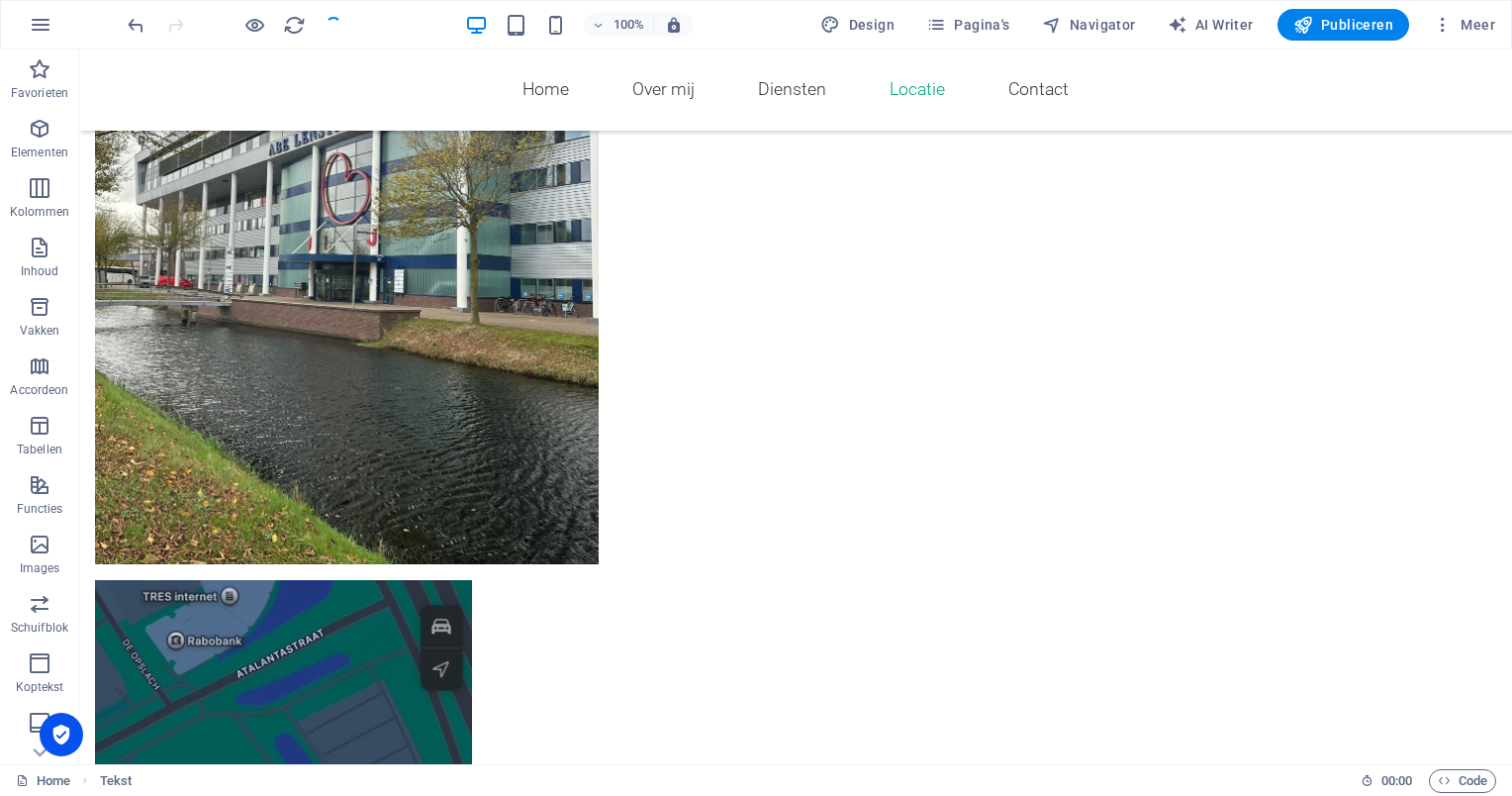 scroll, scrollTop: 3308, scrollLeft: 0, axis: vertical 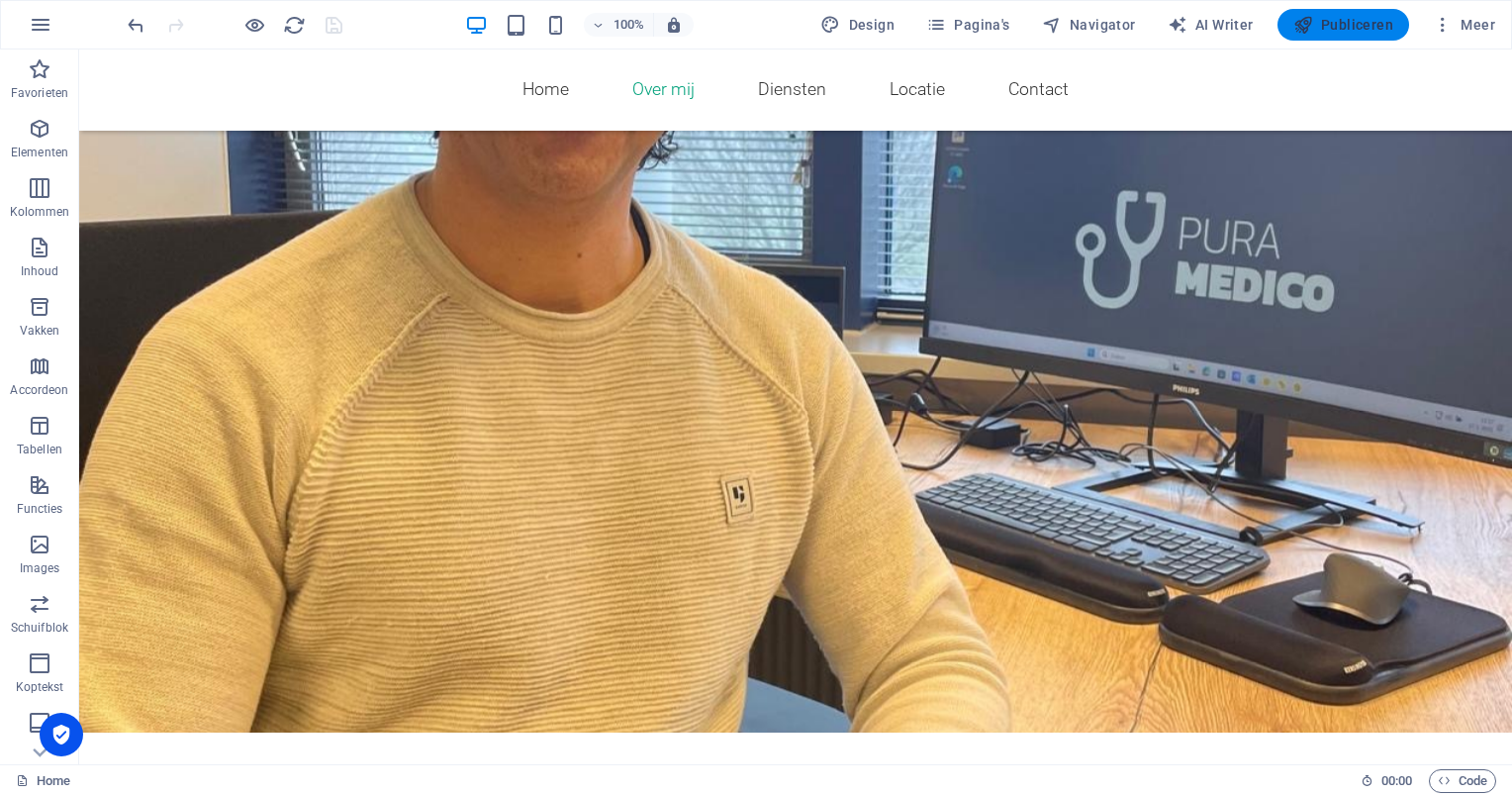 click on "Publiceren" at bounding box center [1343, 25] 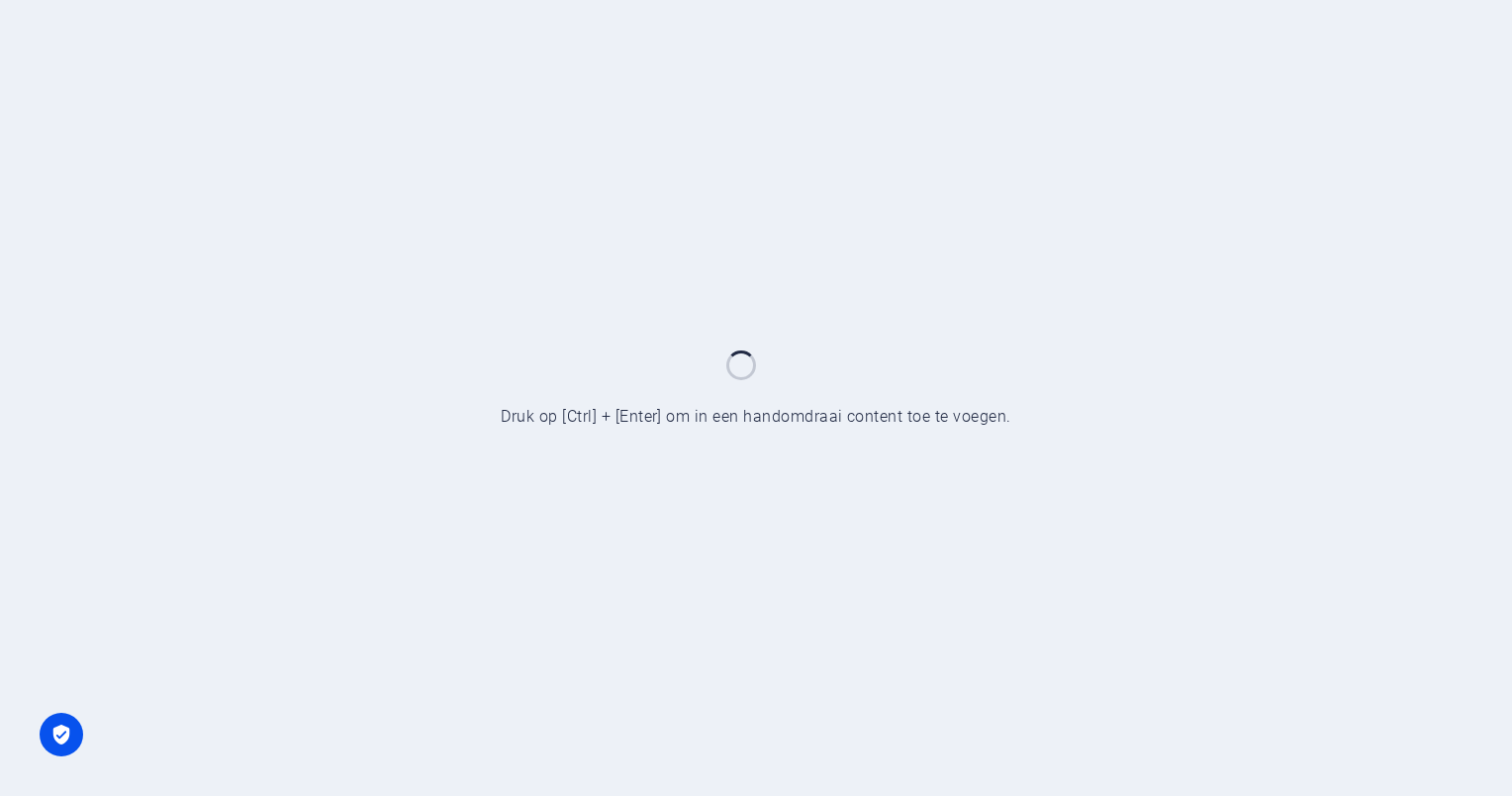 scroll, scrollTop: 0, scrollLeft: 0, axis: both 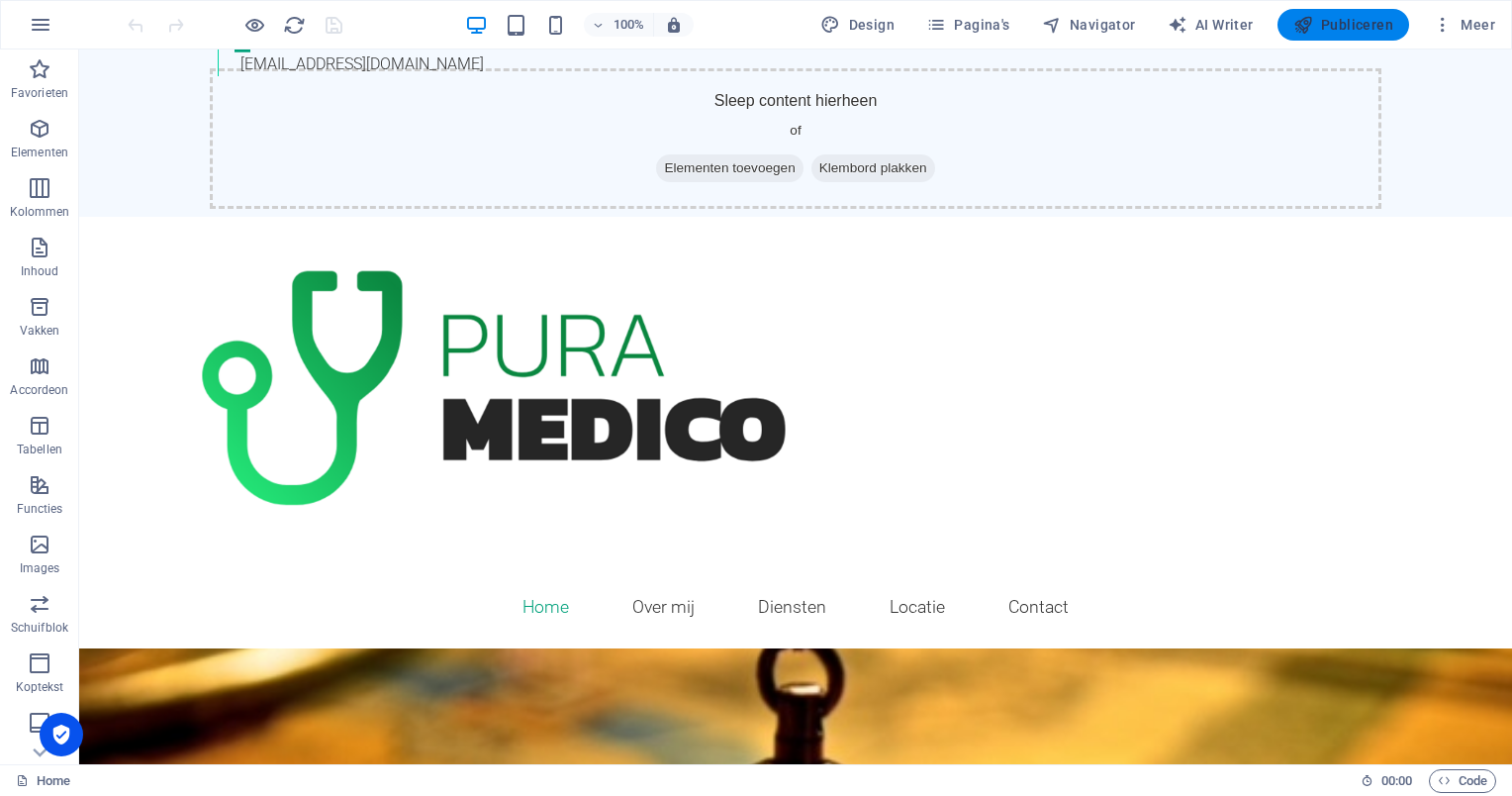 click on "Publiceren" at bounding box center [1343, 25] 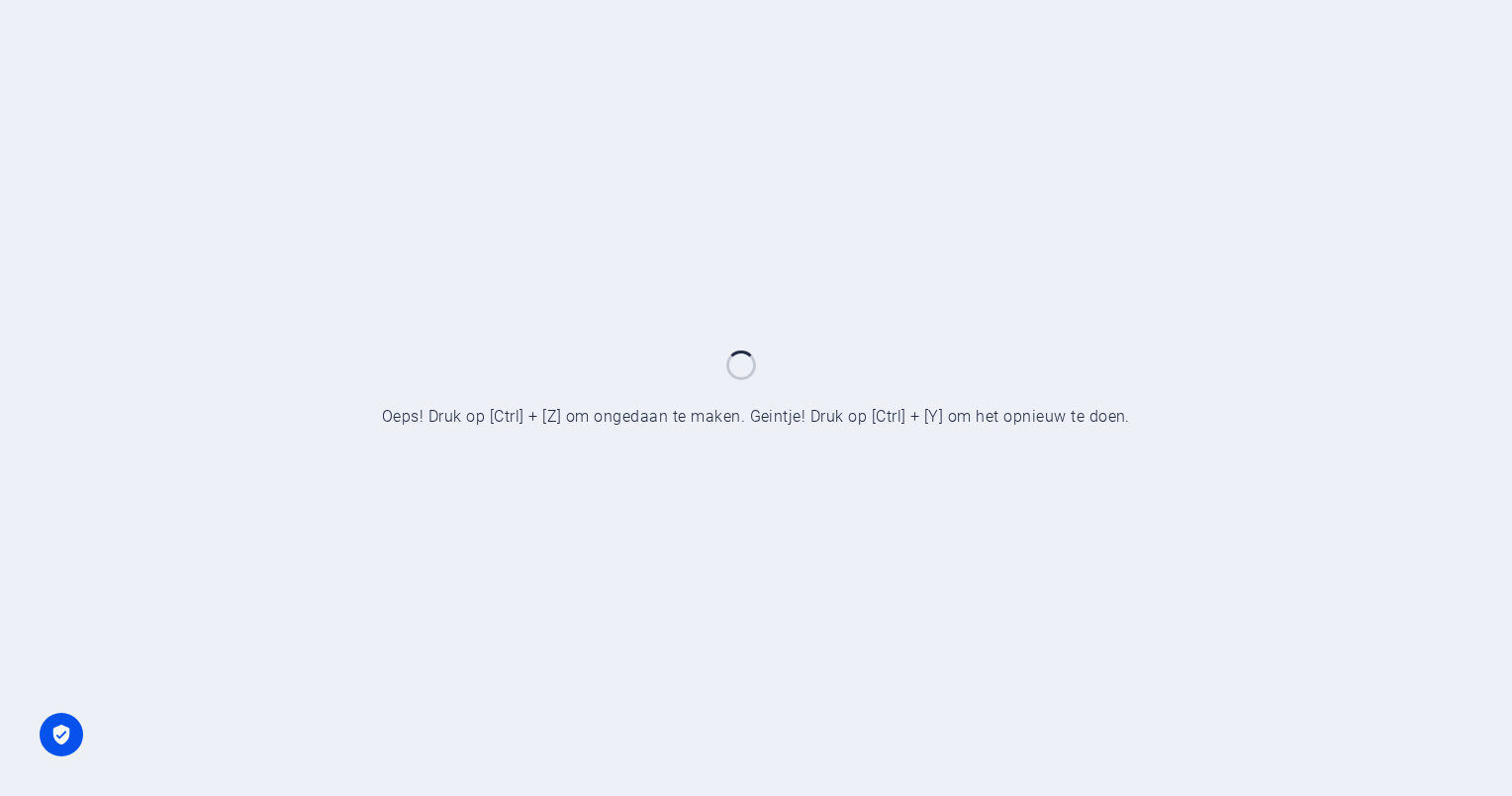 scroll, scrollTop: 0, scrollLeft: 0, axis: both 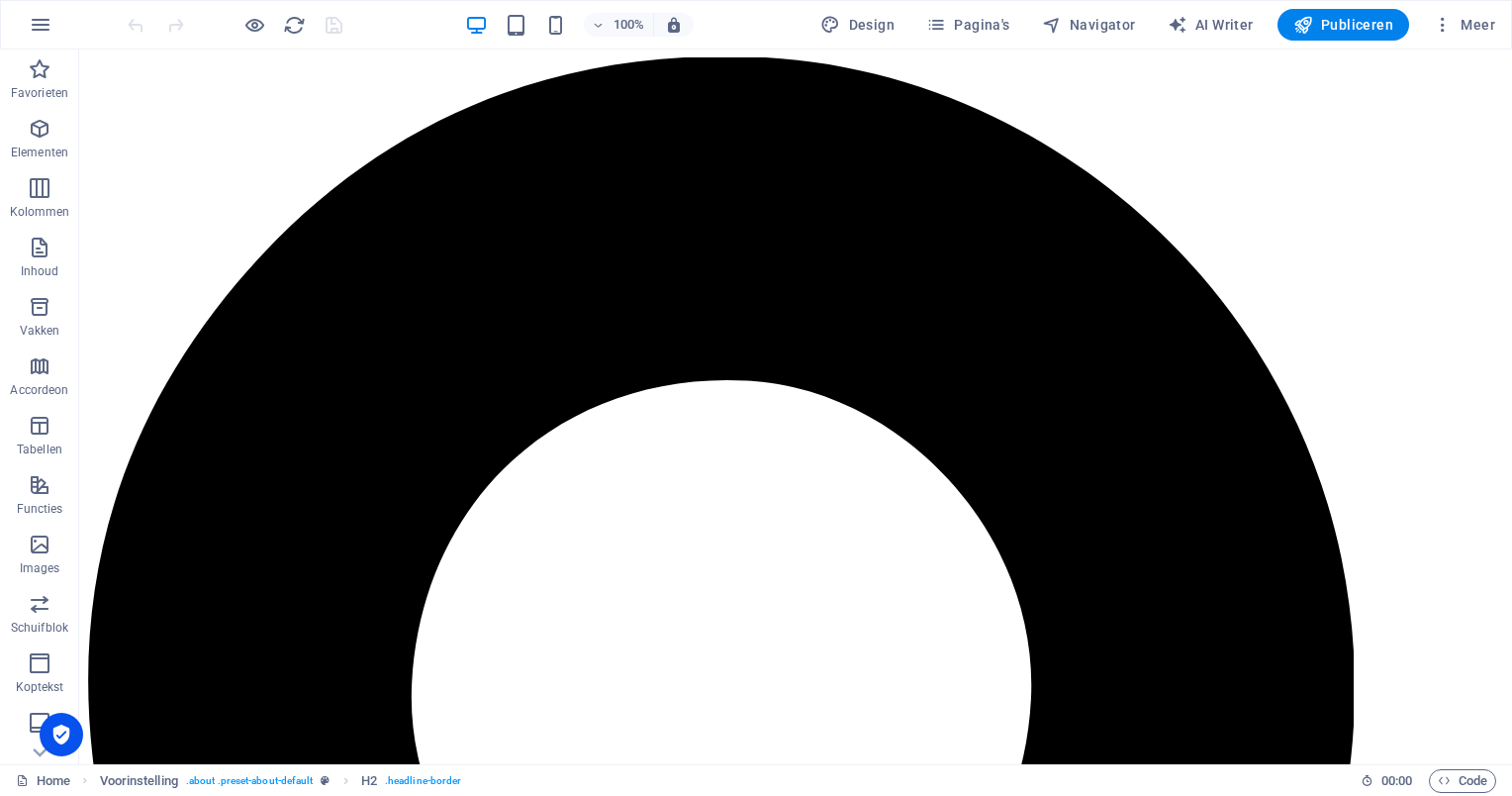 drag, startPoint x: 1508, startPoint y: 265, endPoint x: 1590, endPoint y: 92, distance: 191.44973 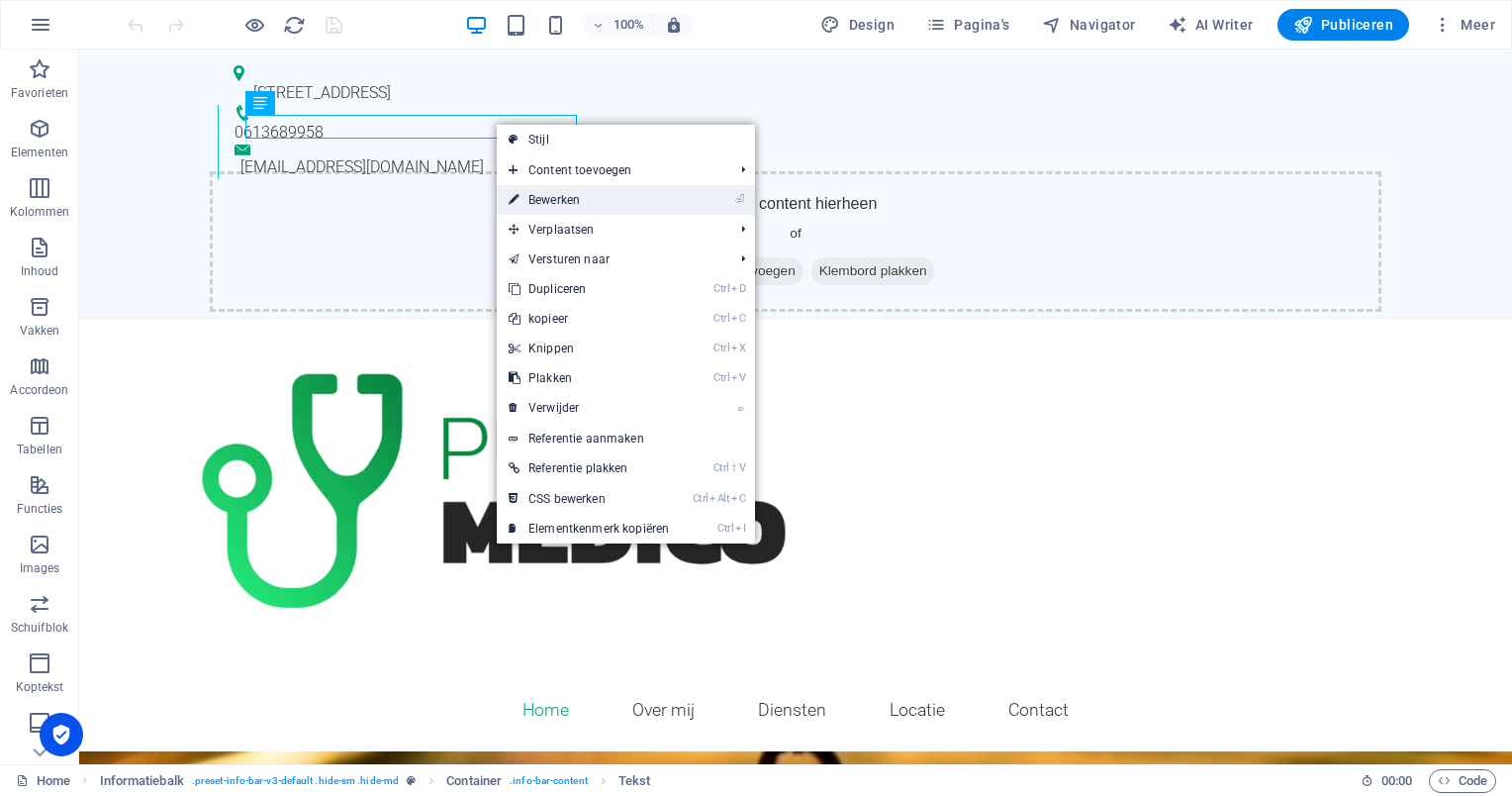 click on "⏎  Bewerken" at bounding box center (589, 200) 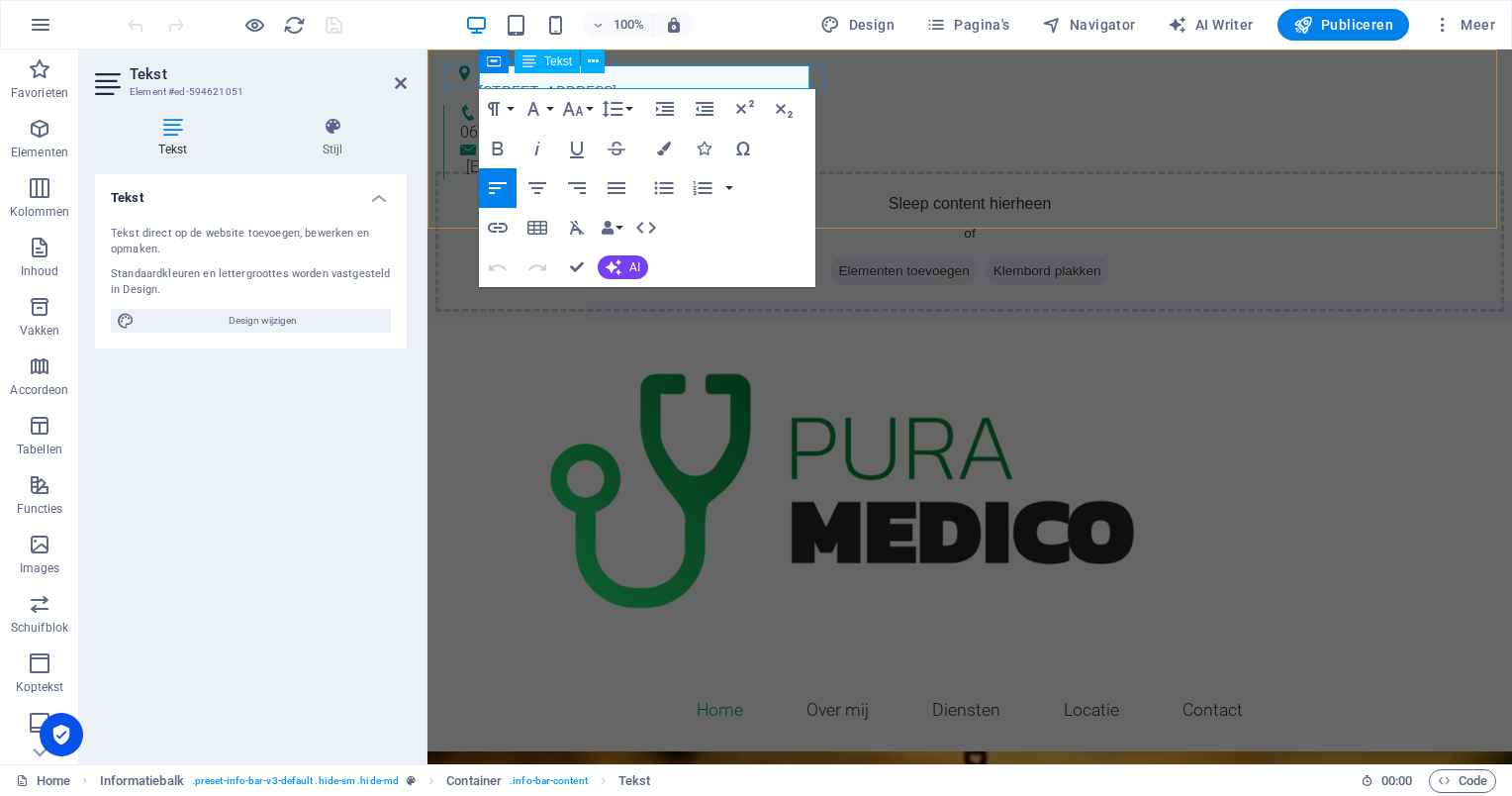 click on "[STREET_ADDRESS]" at bounding box center (972, 93) 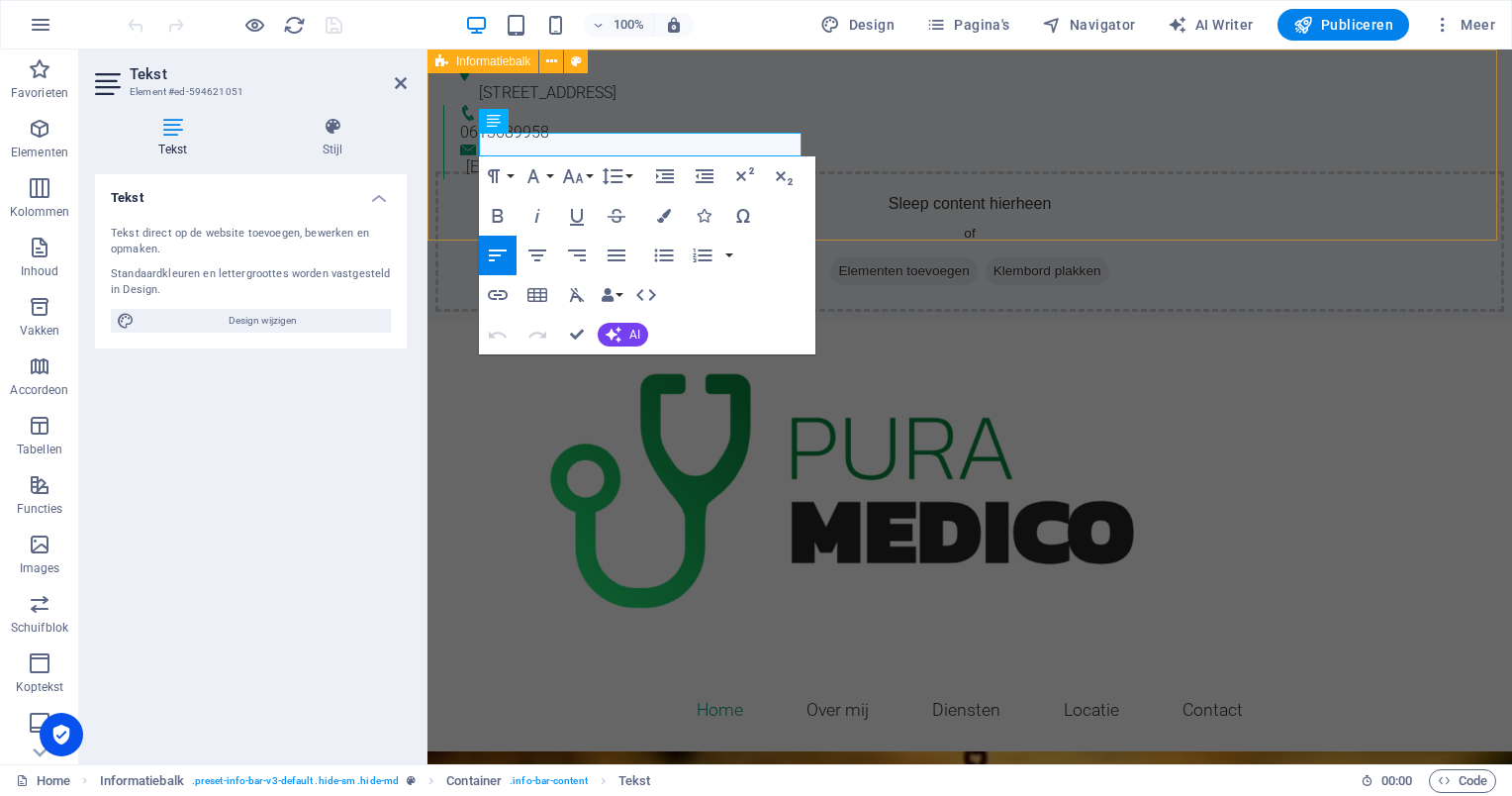 type 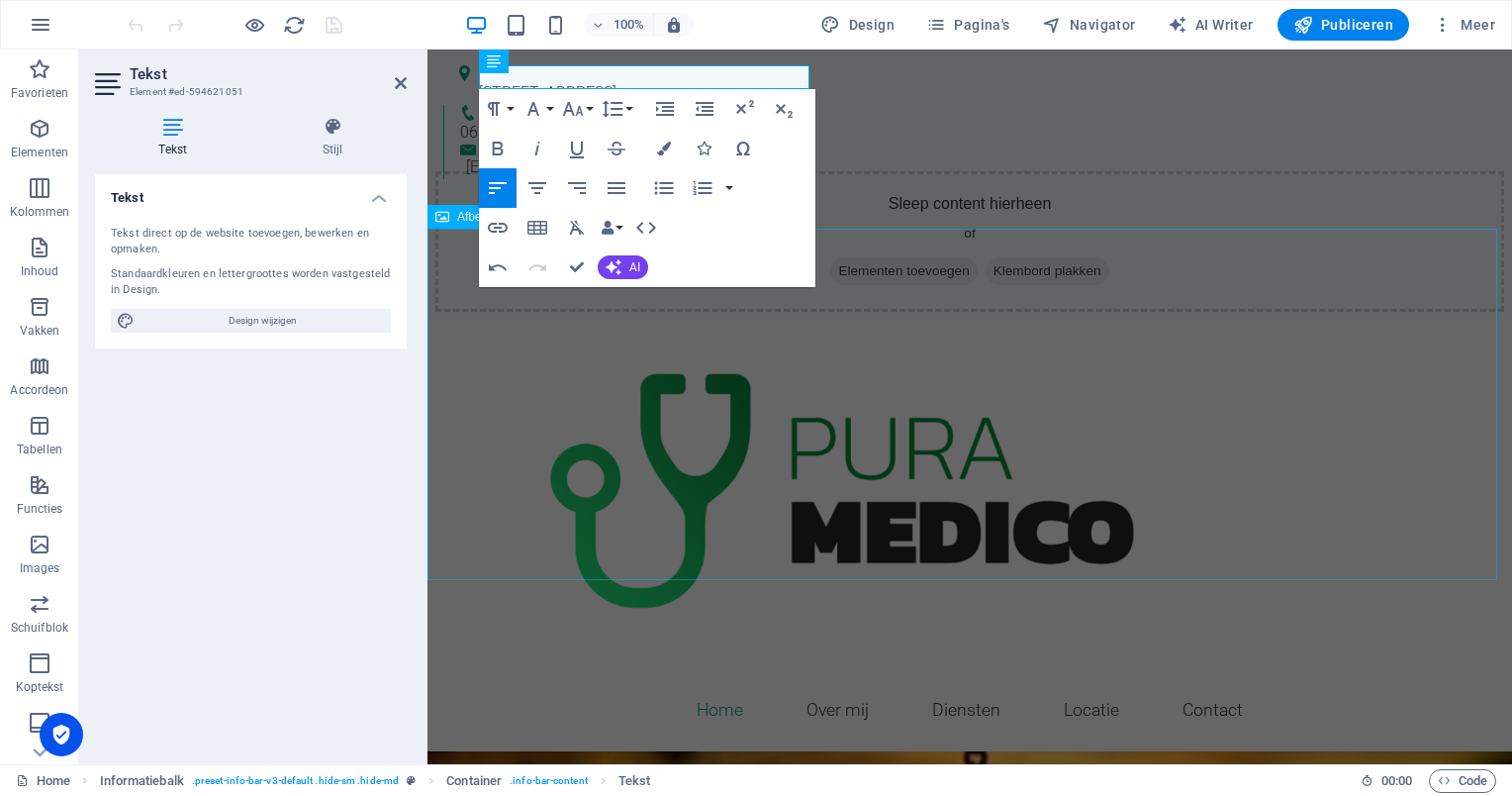 click at bounding box center (970, 495) 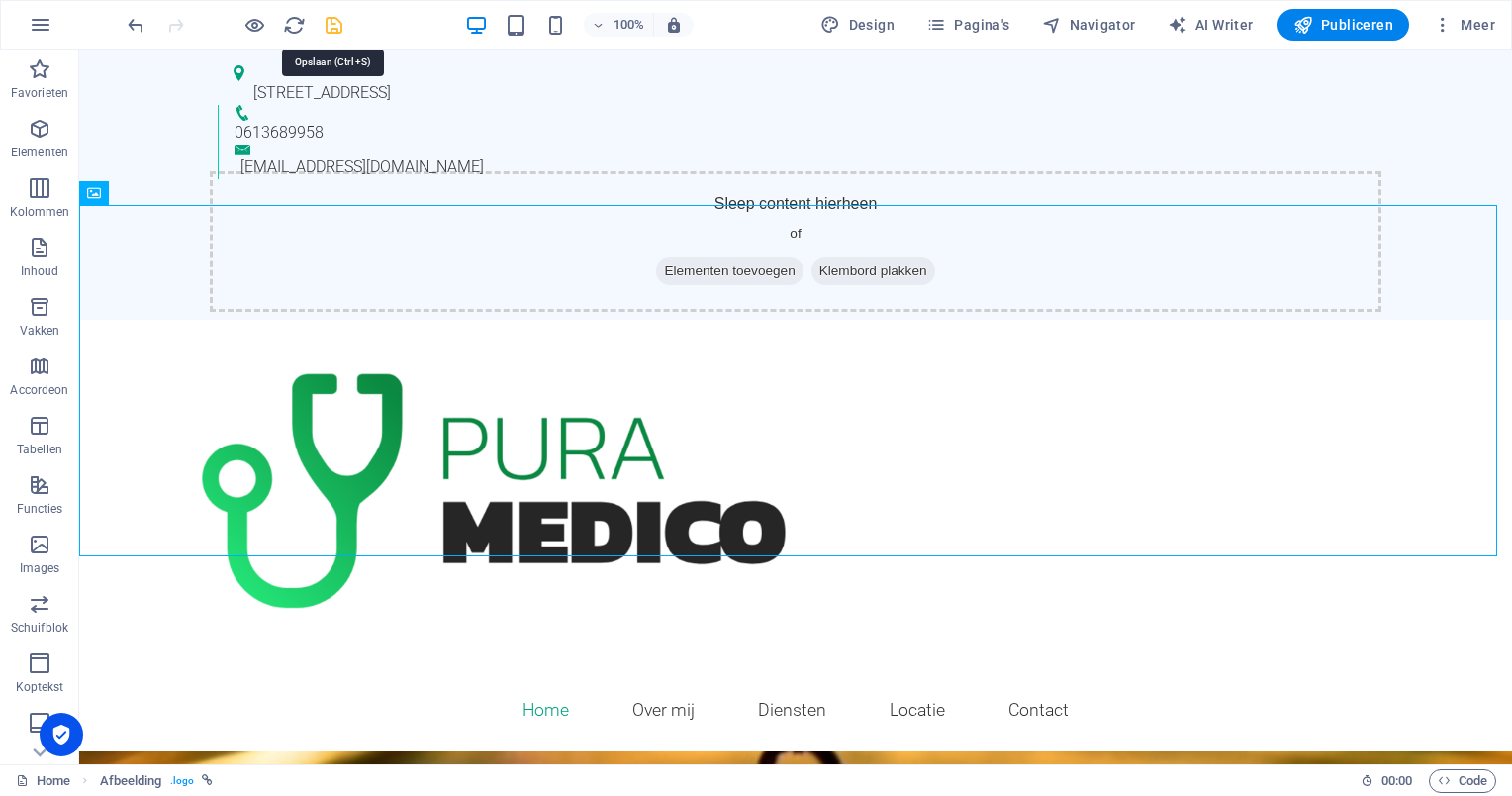 click at bounding box center (333, 25) 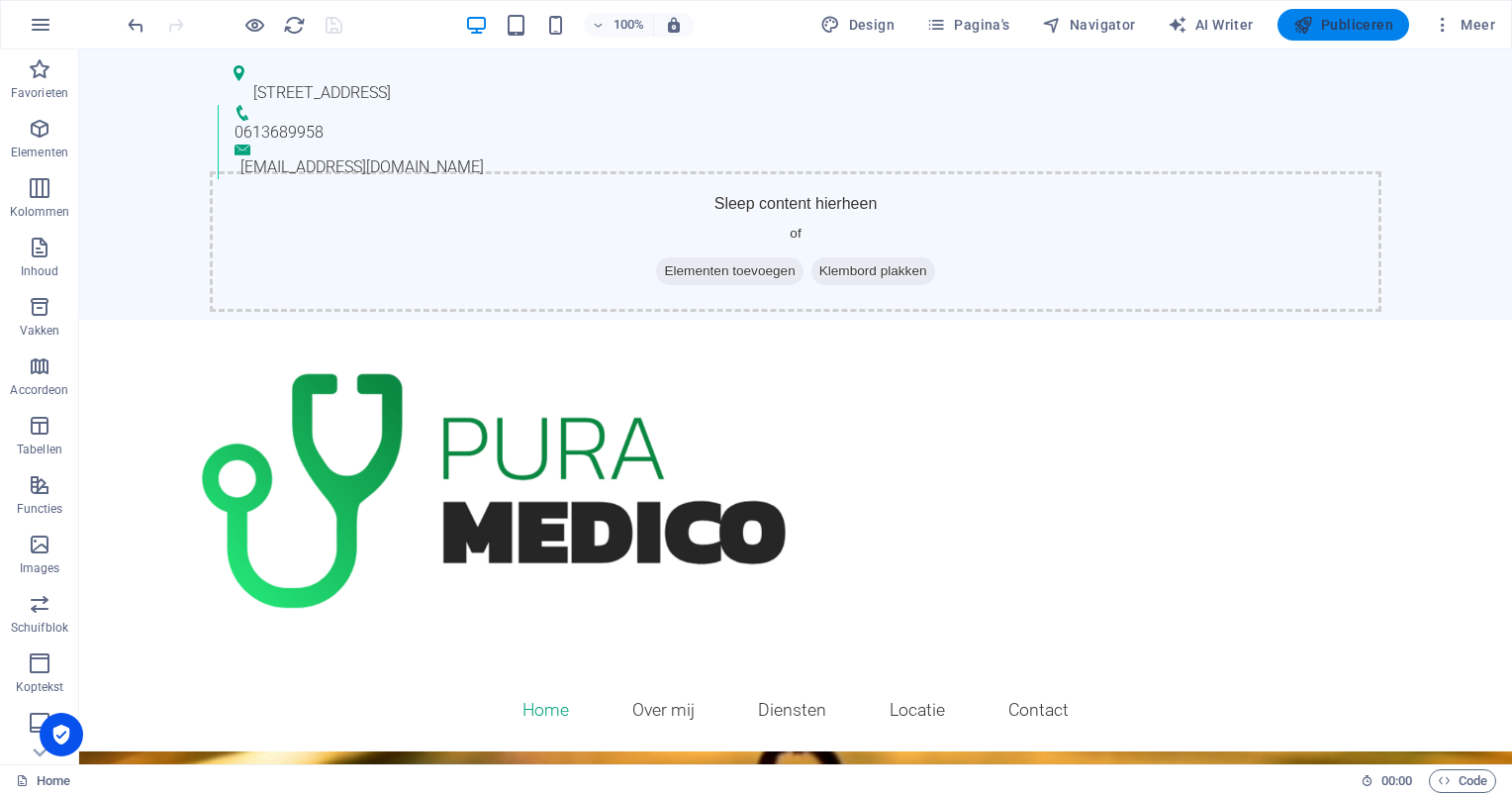 click on "Publiceren" at bounding box center (1343, 25) 